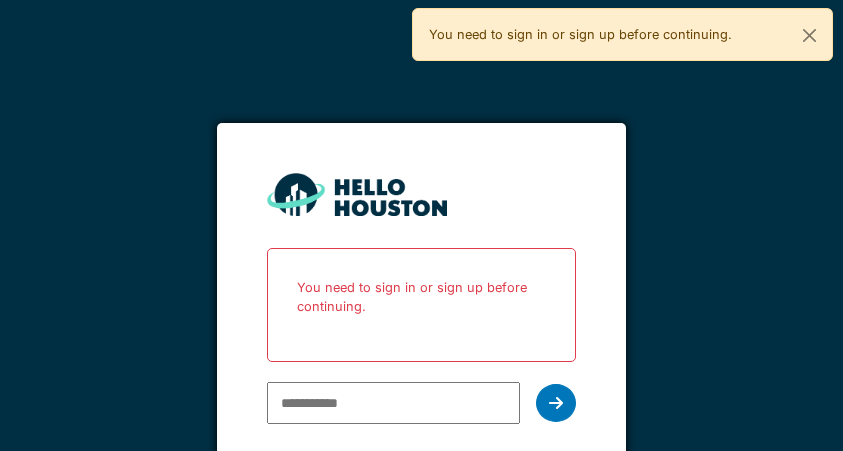 scroll, scrollTop: 0, scrollLeft: 0, axis: both 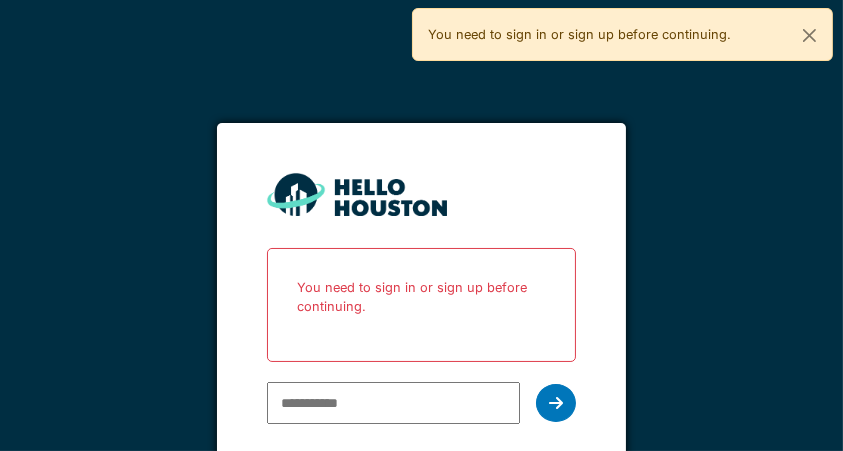 type on "**********" 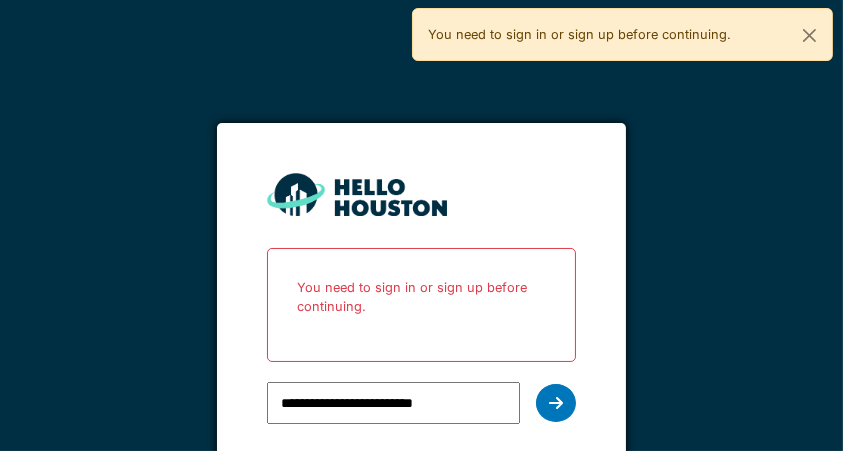 click at bounding box center (556, 403) 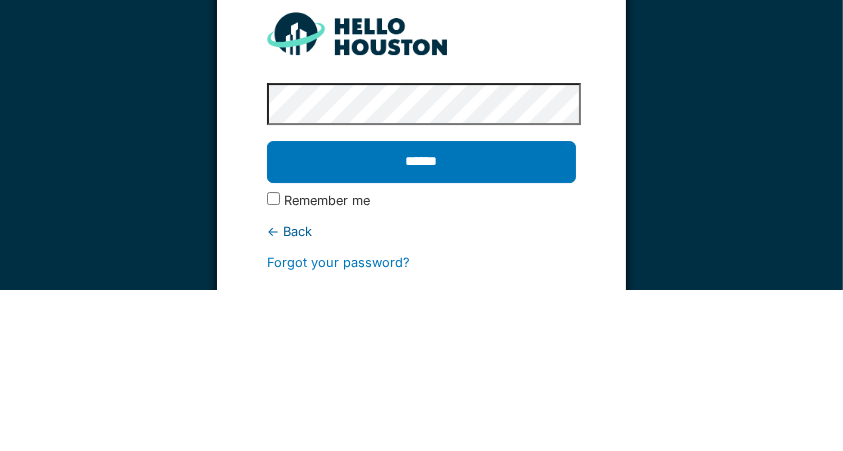 click on "******" at bounding box center [421, 323] 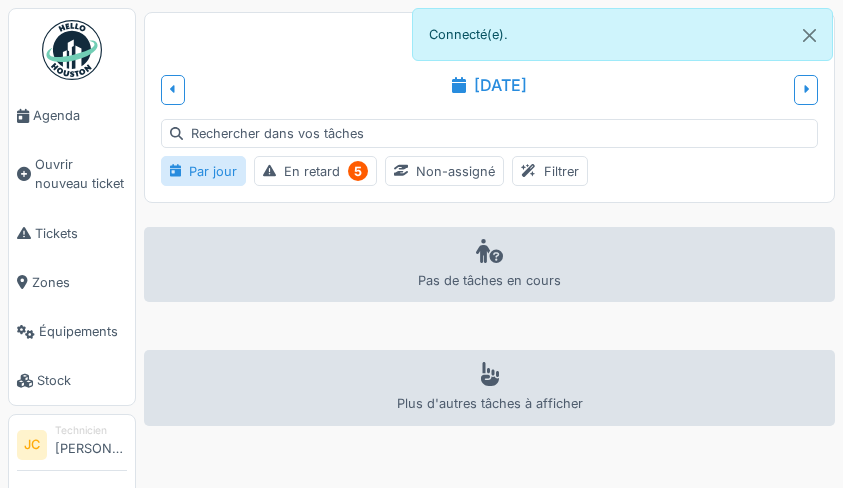 scroll, scrollTop: 0, scrollLeft: 0, axis: both 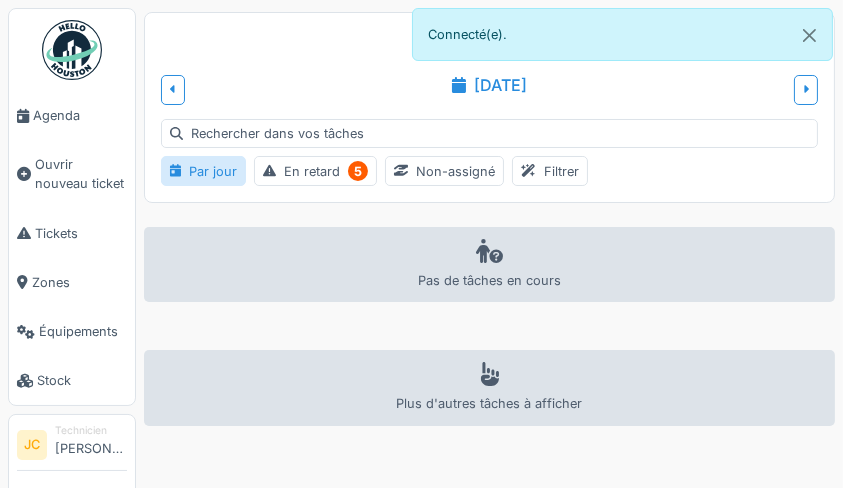 click on "5" at bounding box center (358, 171) 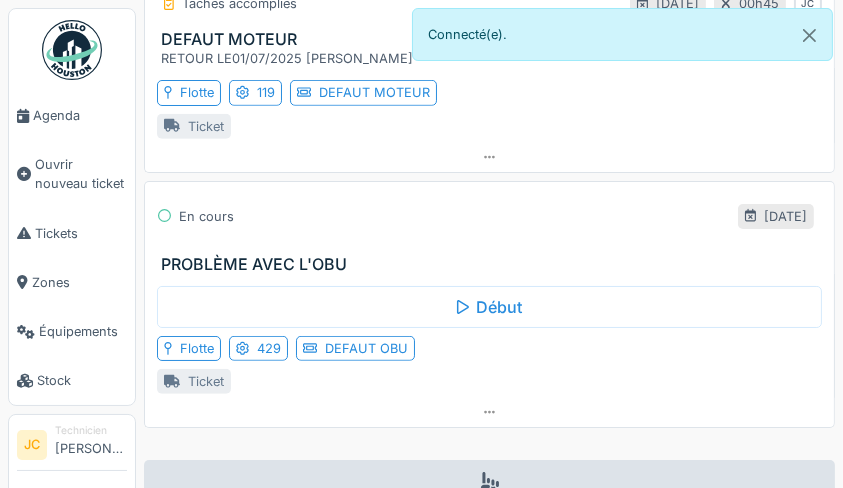 scroll, scrollTop: 1266, scrollLeft: 0, axis: vertical 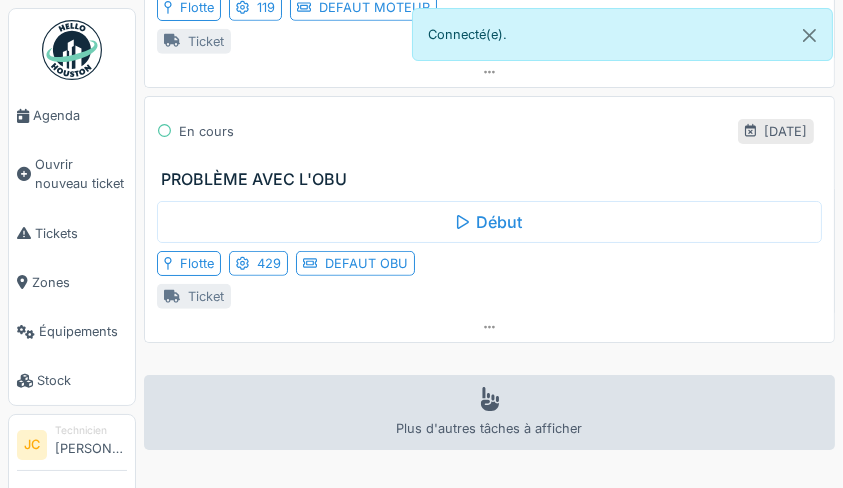 click on "PROBLÈME AVEC L'OBU" at bounding box center (493, 179) 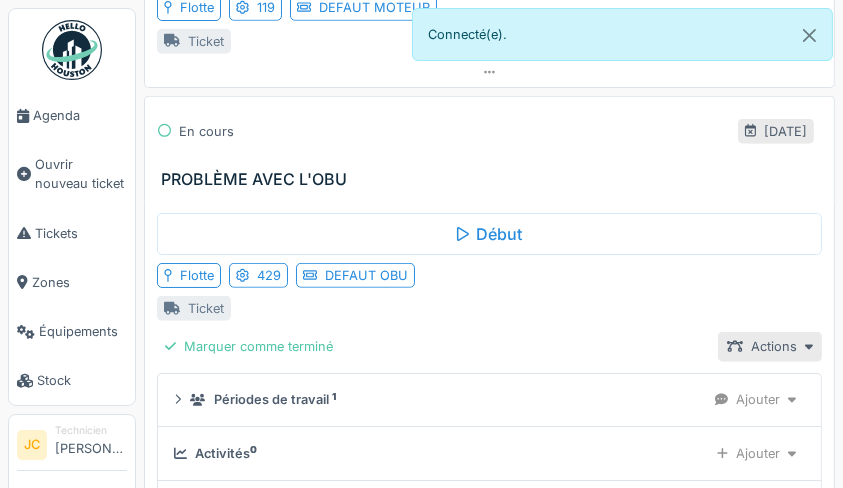 scroll, scrollTop: 1257, scrollLeft: 0, axis: vertical 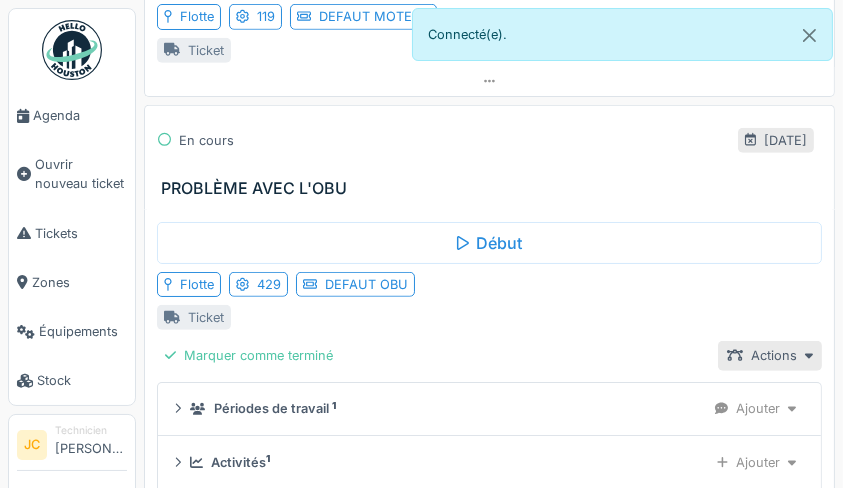 click on "Marquer comme terminé Actions" at bounding box center (489, 355) 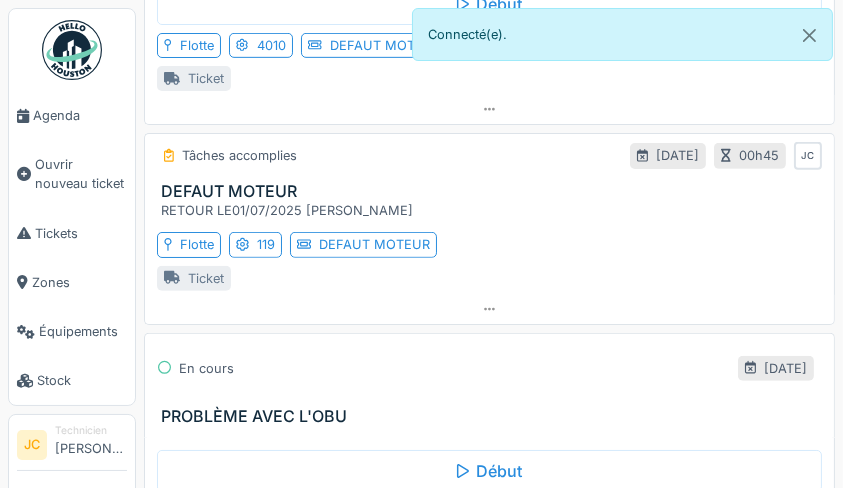 scroll, scrollTop: 1028, scrollLeft: 0, axis: vertical 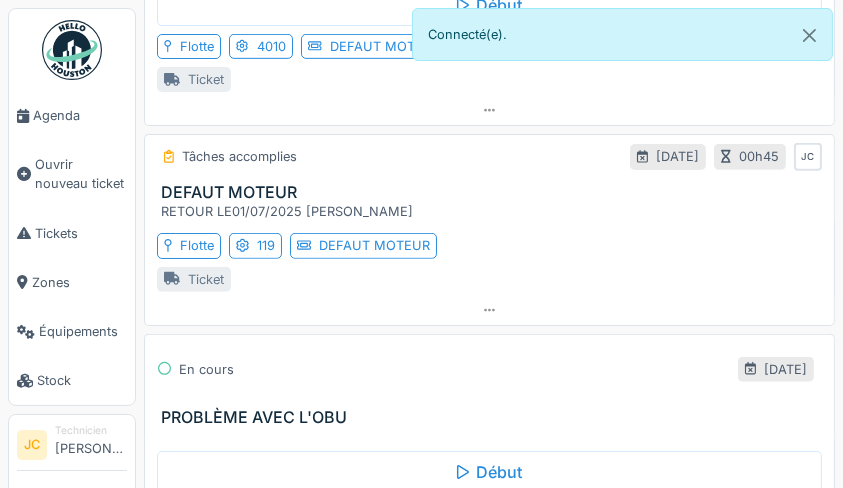 click at bounding box center (489, 310) 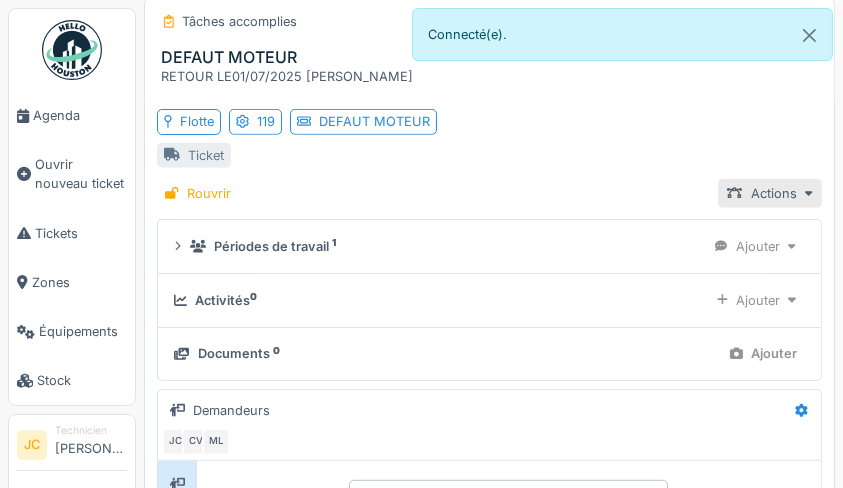 scroll, scrollTop: 1168, scrollLeft: 0, axis: vertical 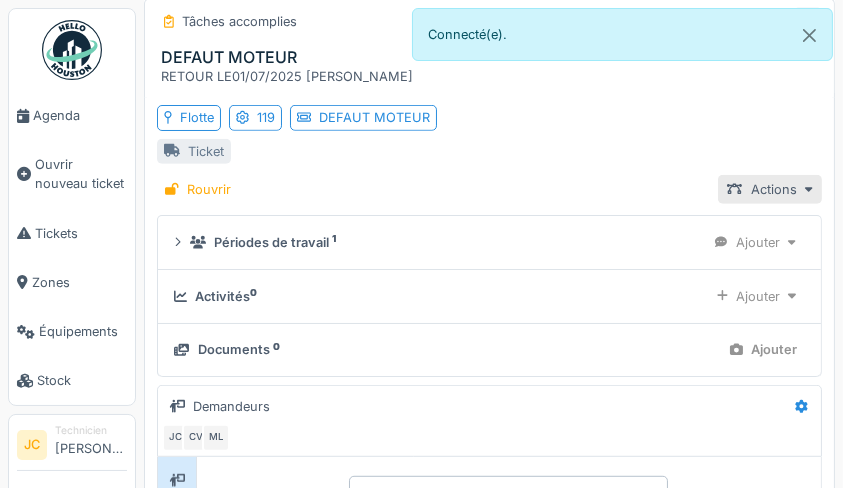 click on "Rouvrir" at bounding box center [198, 189] 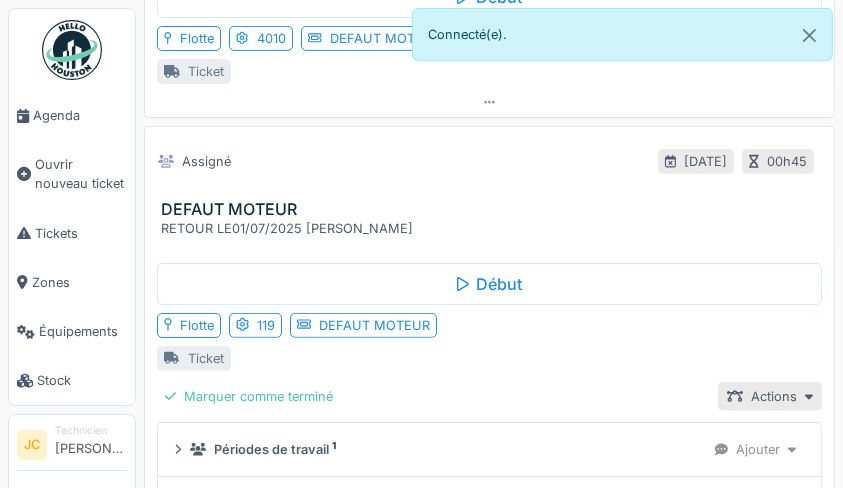 scroll, scrollTop: 1024, scrollLeft: 0, axis: vertical 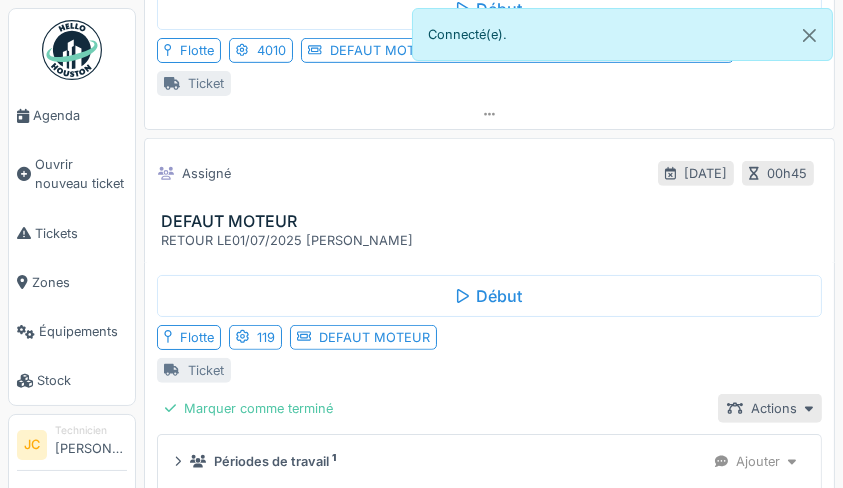 click on "Début Flotte 119 DEFAUT MOTEUR Ticket Marquer comme terminé Actions Périodes de travail   1 Ajouter Activités 1 Ajouter Documents   0 Ajouter Demandeurs JC CV ML Aucun message pour le moment … Soyez le premier !" at bounding box center [489, 543] 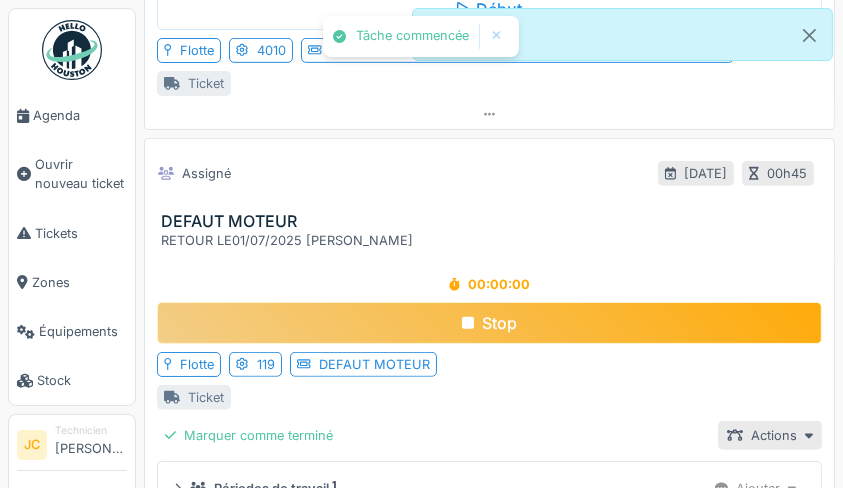 scroll, scrollTop: 1059, scrollLeft: 0, axis: vertical 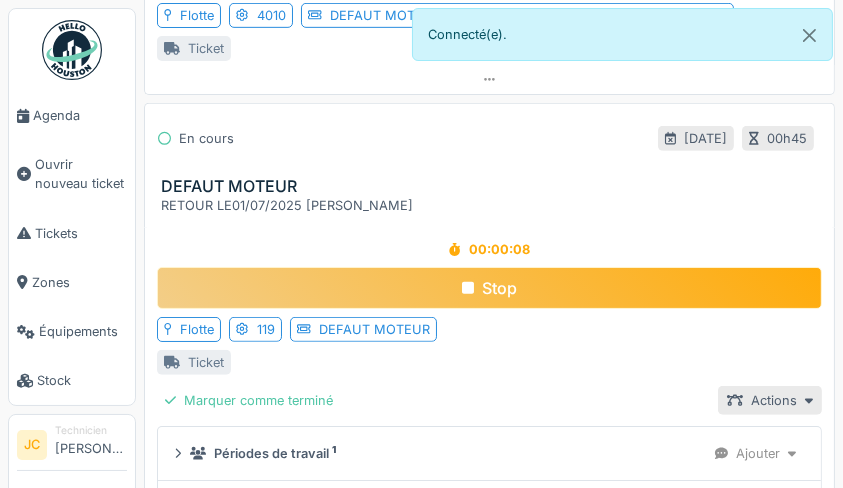 click on "Stop" at bounding box center (489, 288) 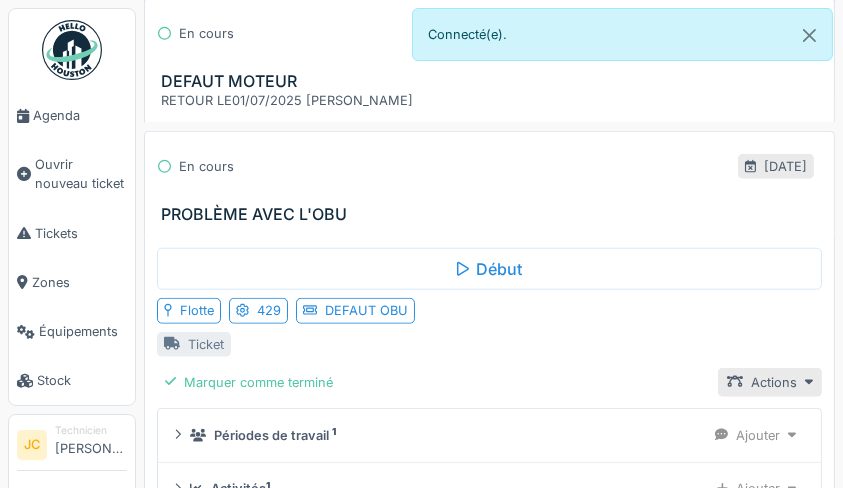scroll, scrollTop: 1775, scrollLeft: 0, axis: vertical 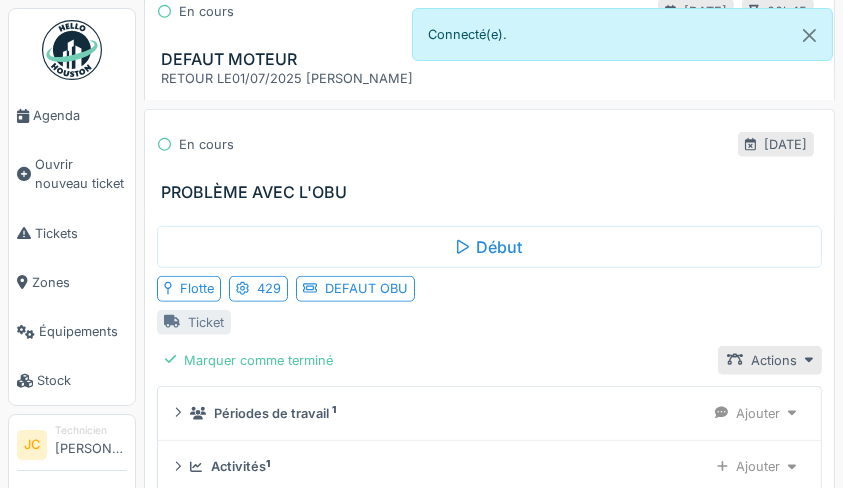 click on "PROBLÈME AVEC L'OBU" at bounding box center [493, 192] 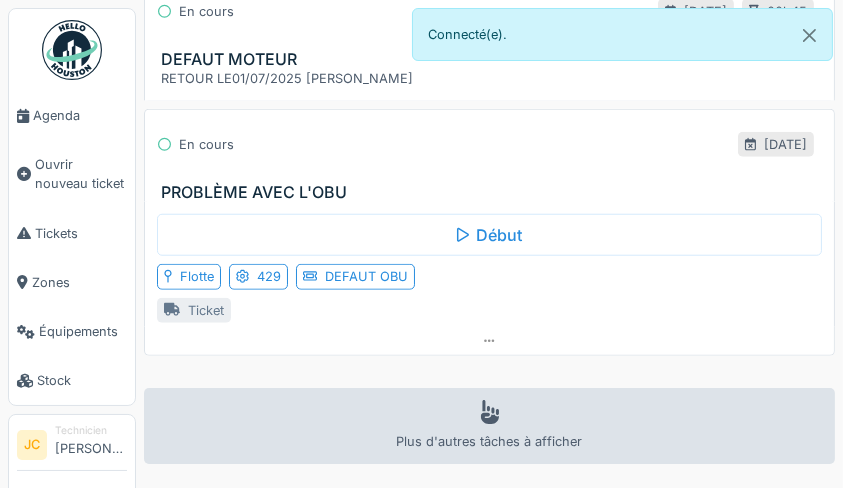 click on "Ticket" at bounding box center (206, 310) 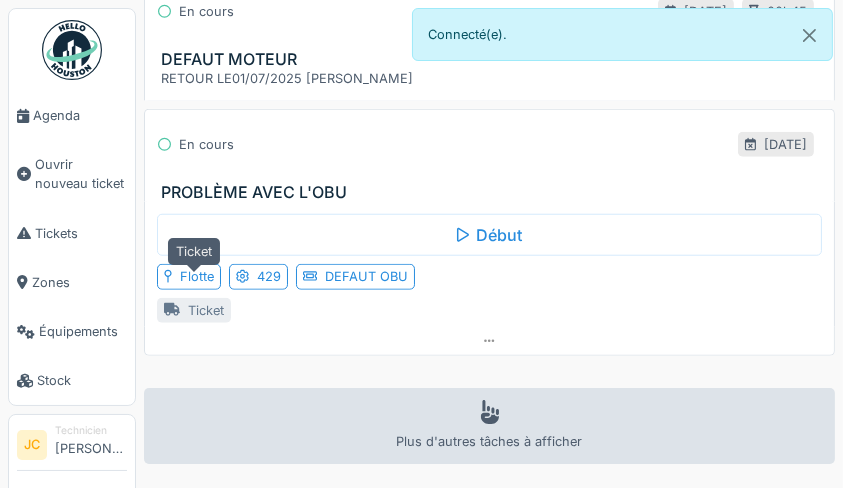 click on "Ticket" at bounding box center [206, 310] 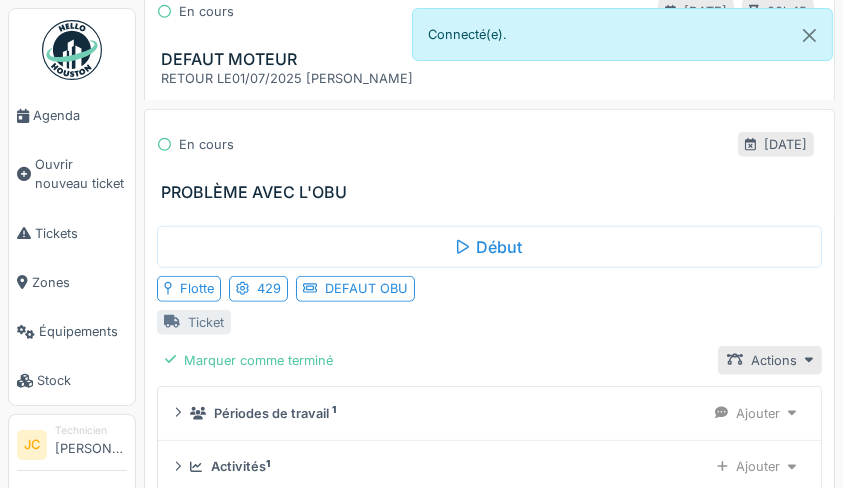 scroll, scrollTop: 0, scrollLeft: 0, axis: both 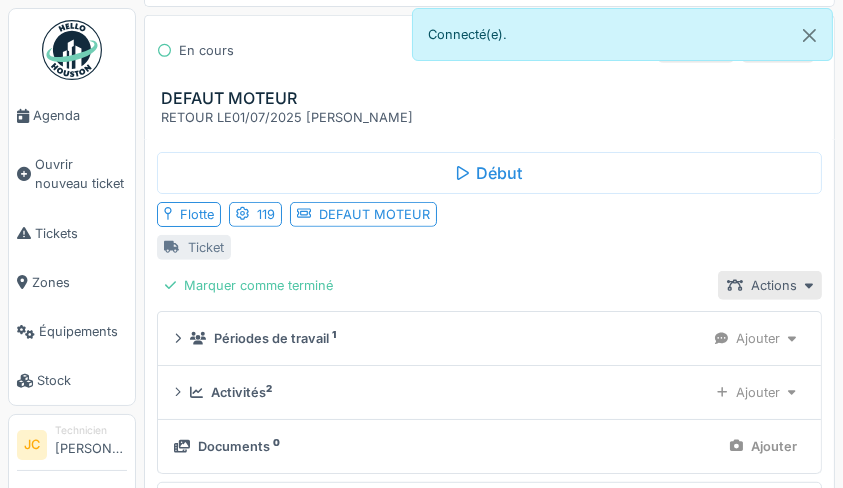 click on "Marquer comme terminé" at bounding box center (249, 285) 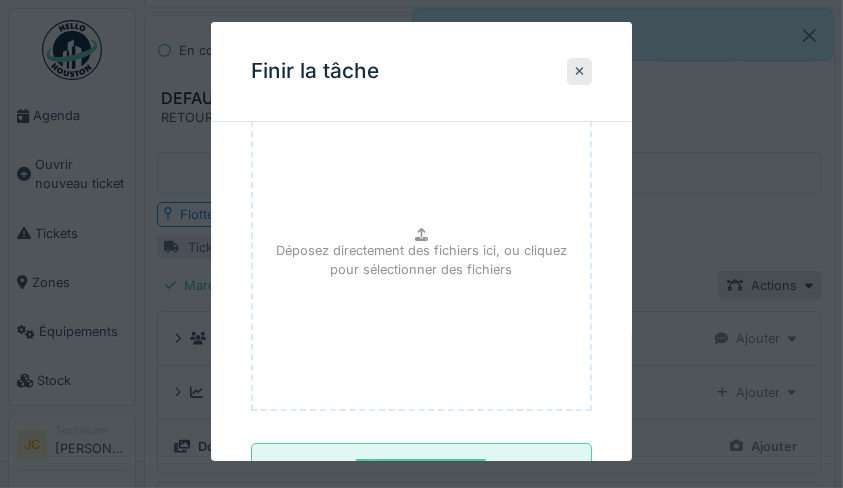 scroll, scrollTop: 276, scrollLeft: 0, axis: vertical 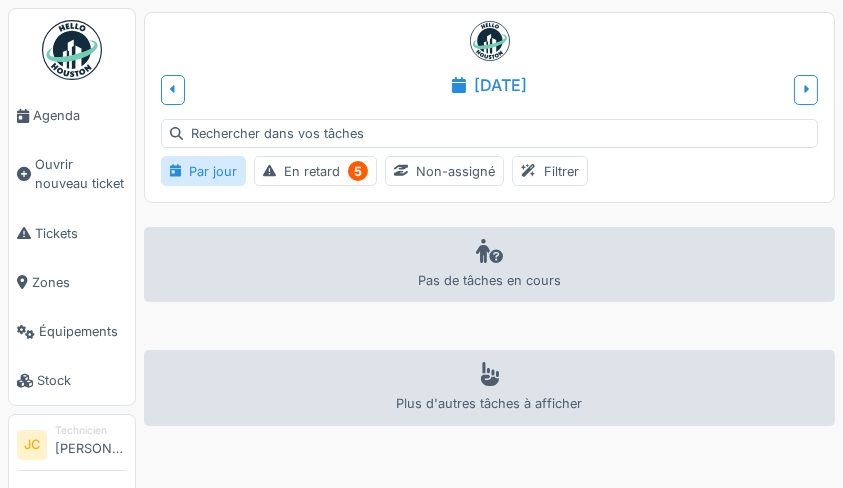 click on "En retard   5" at bounding box center (315, 171) 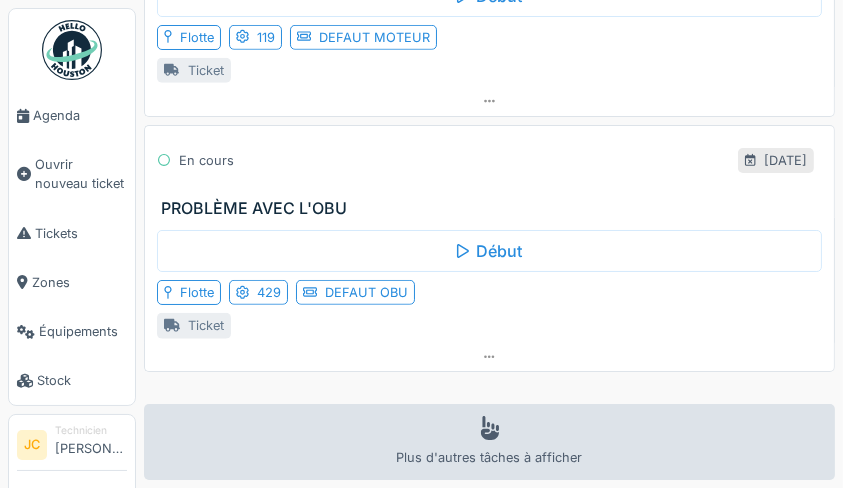 scroll, scrollTop: 1412, scrollLeft: 0, axis: vertical 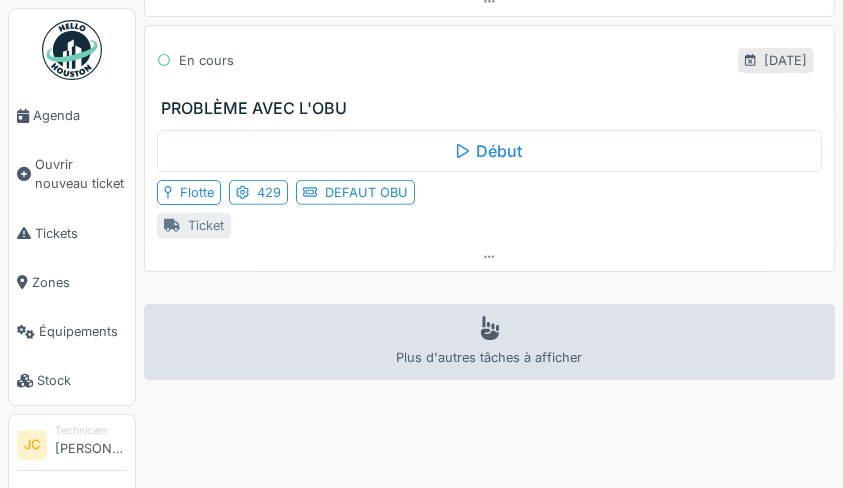 click on "Tickets" at bounding box center (81, 233) 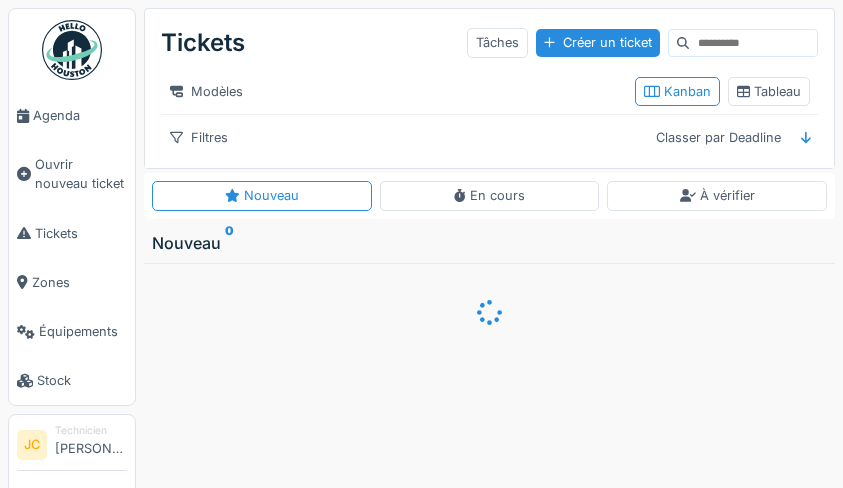 scroll, scrollTop: 0, scrollLeft: 0, axis: both 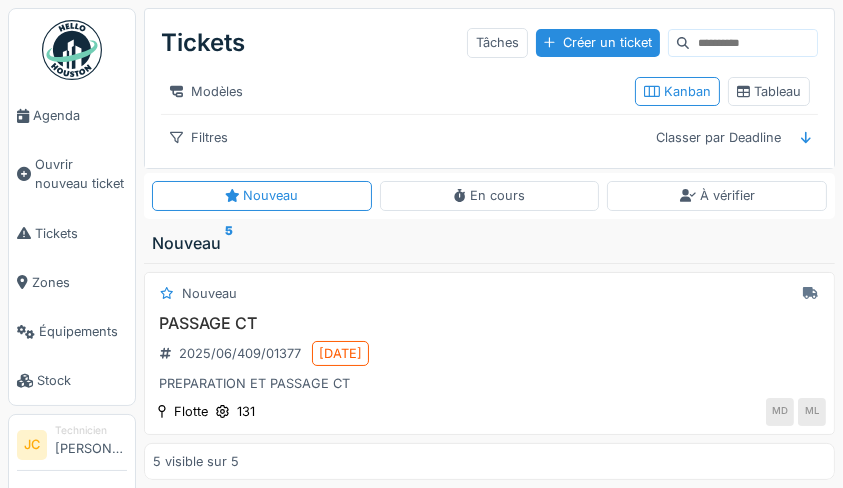 click on "Tableau" at bounding box center [769, 91] 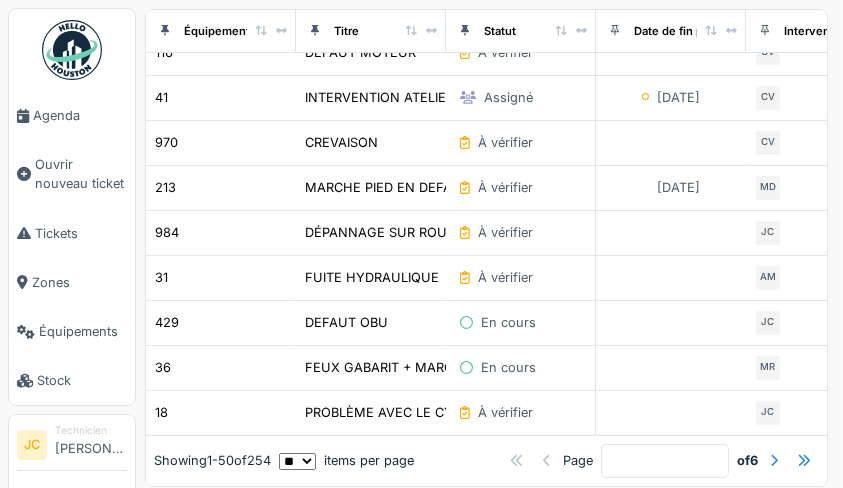 scroll, scrollTop: 417, scrollLeft: 0, axis: vertical 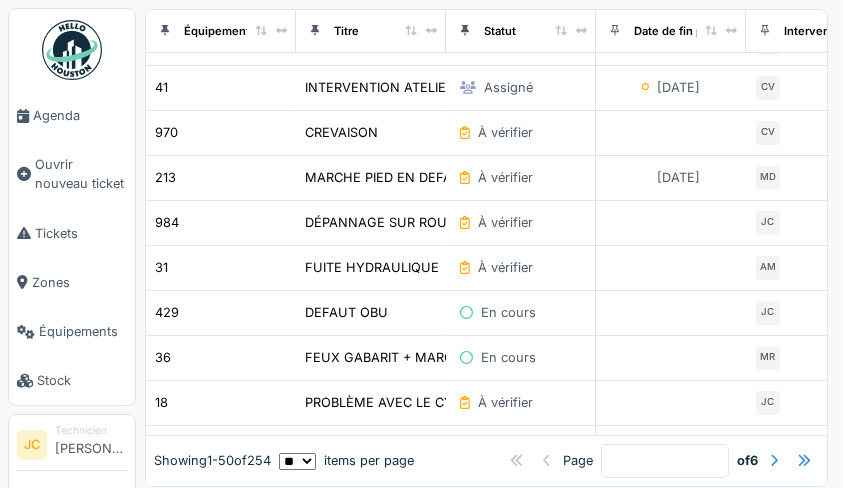 click on "En cours" at bounding box center [498, 312] 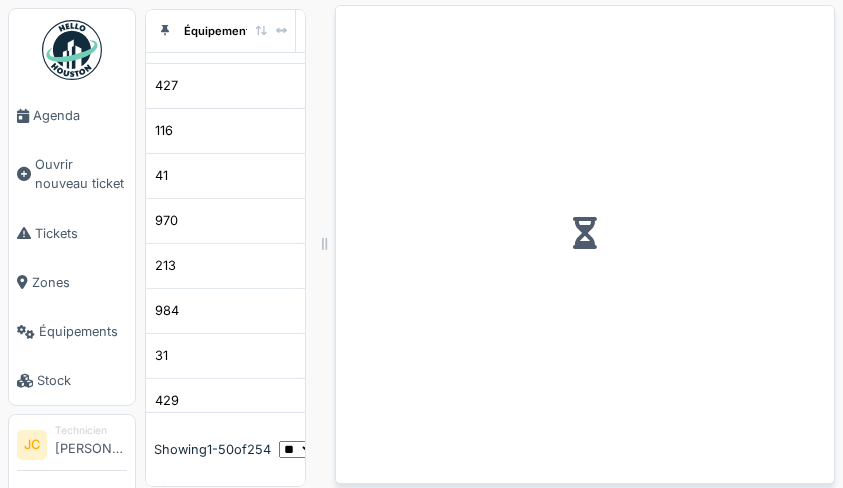 scroll, scrollTop: 505, scrollLeft: 0, axis: vertical 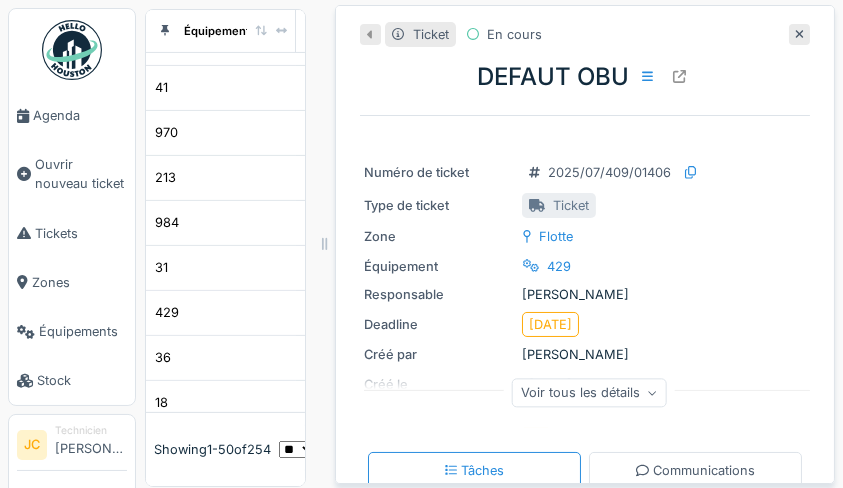 click at bounding box center [679, 76] 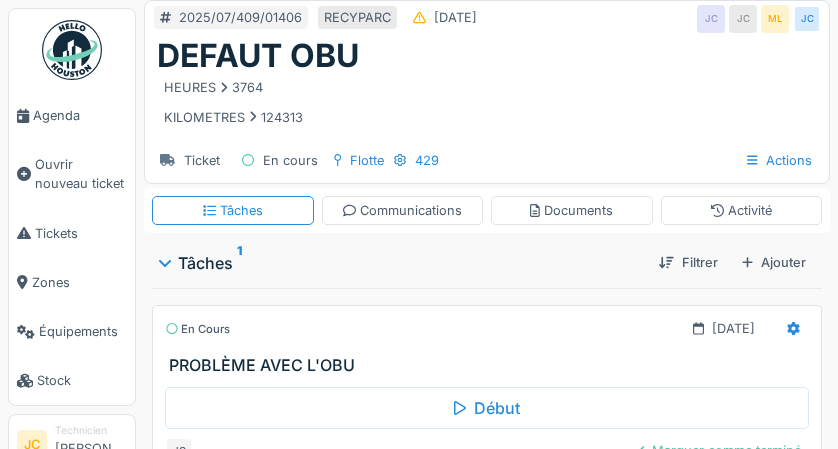 scroll, scrollTop: 0, scrollLeft: 0, axis: both 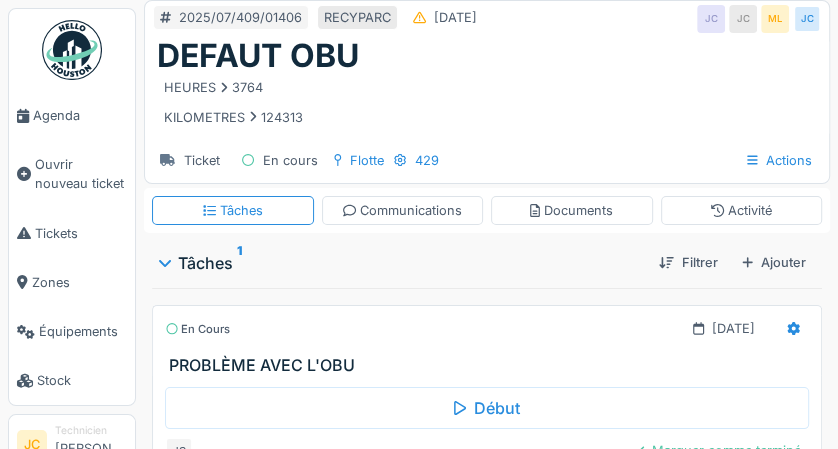 click on "En cours 01/07/2025" at bounding box center [487, 328] 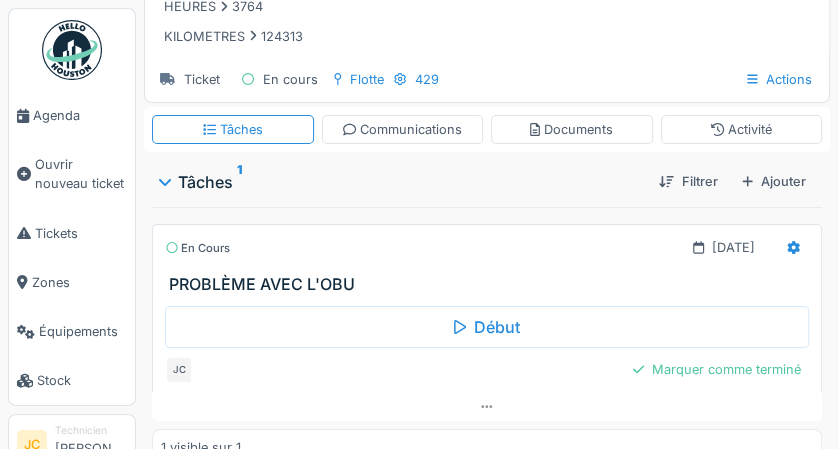 scroll, scrollTop: 82, scrollLeft: 0, axis: vertical 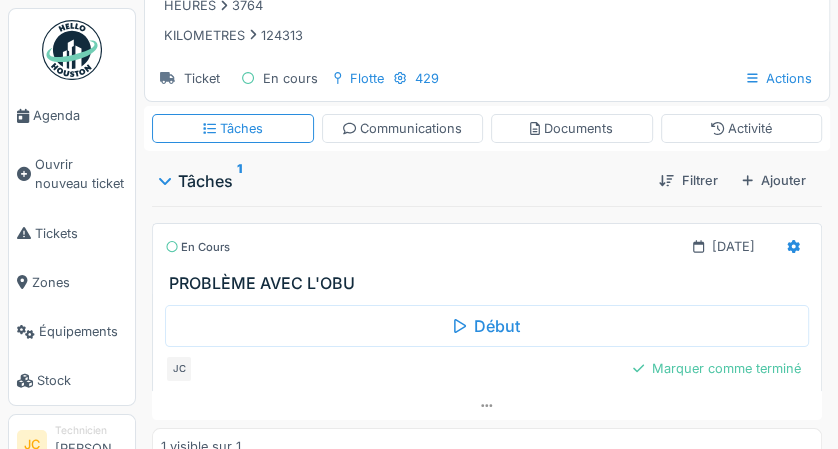 click 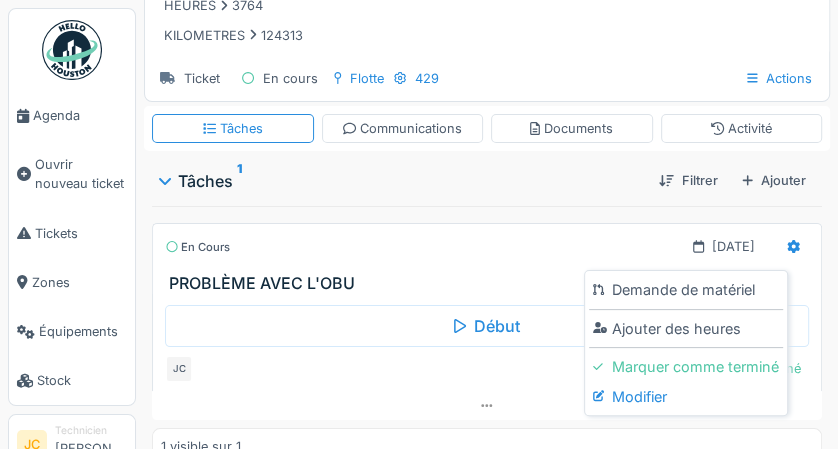 click on "Modifier" at bounding box center [686, 397] 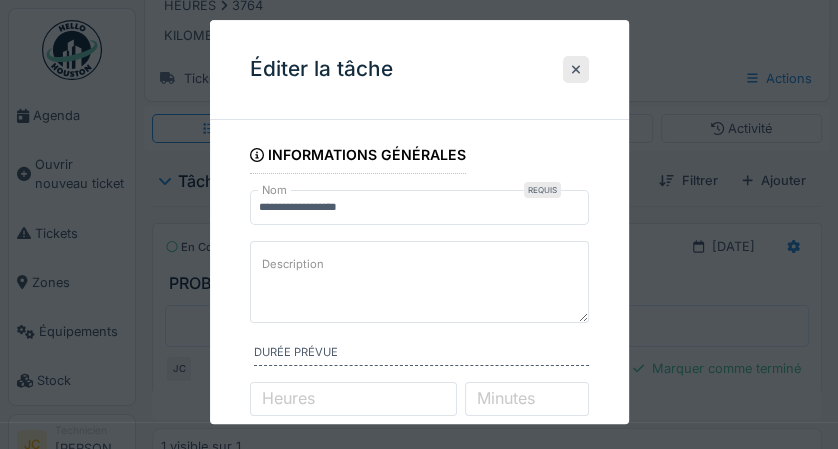 click on "Description" at bounding box center [419, 282] 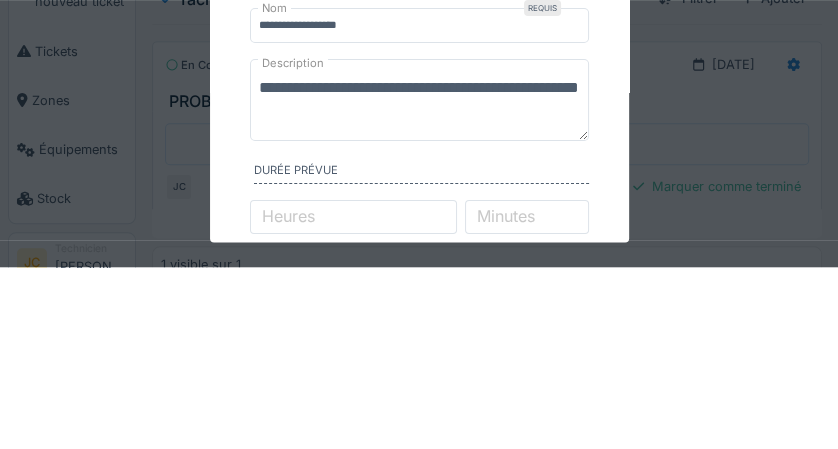 scroll, scrollTop: 82, scrollLeft: 0, axis: vertical 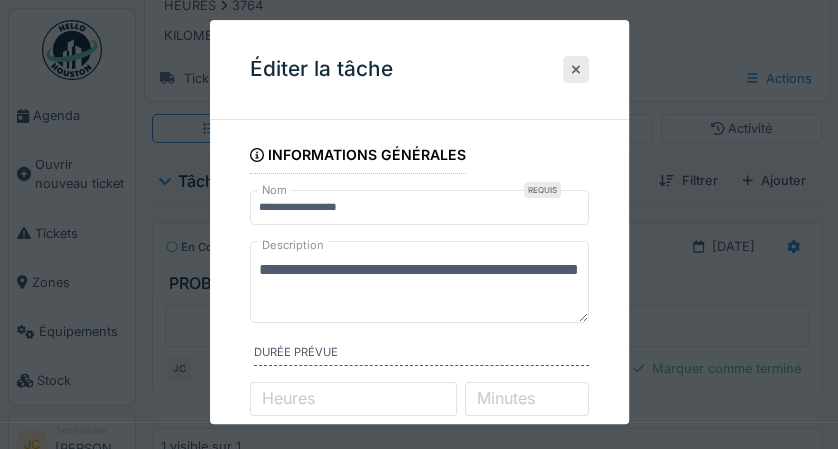 type on "**********" 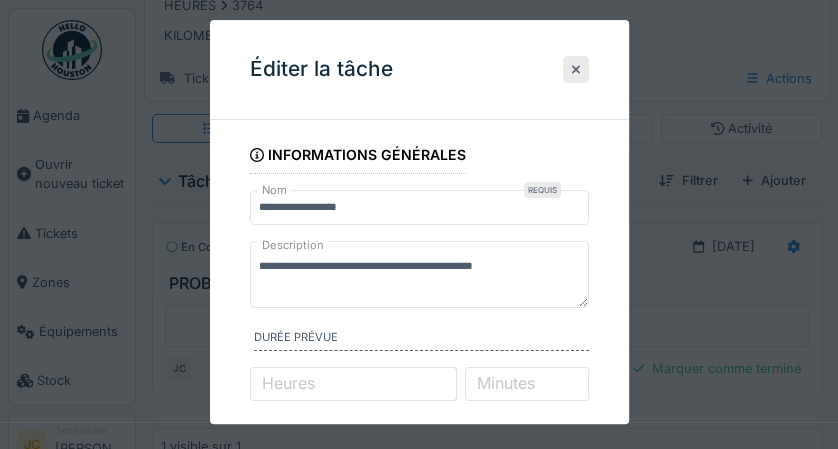 click on "**********" at bounding box center [419, 491] 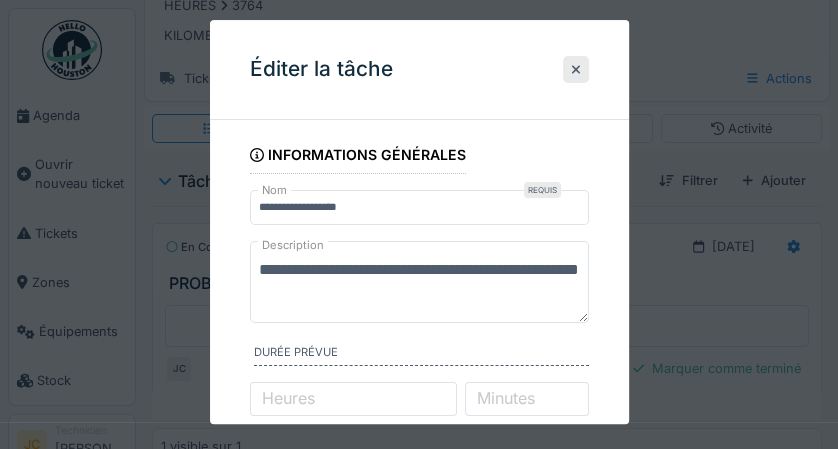 click on "**********" at bounding box center (419, 282) 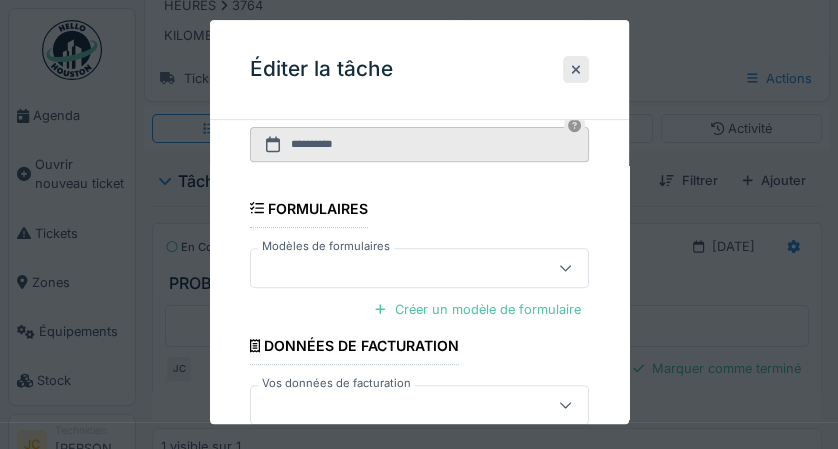 scroll, scrollTop: 388, scrollLeft: 0, axis: vertical 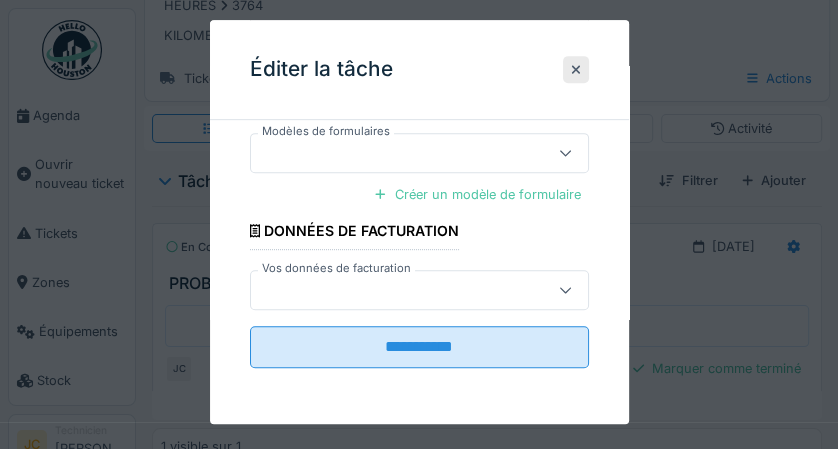 click on "**********" at bounding box center (419, 347) 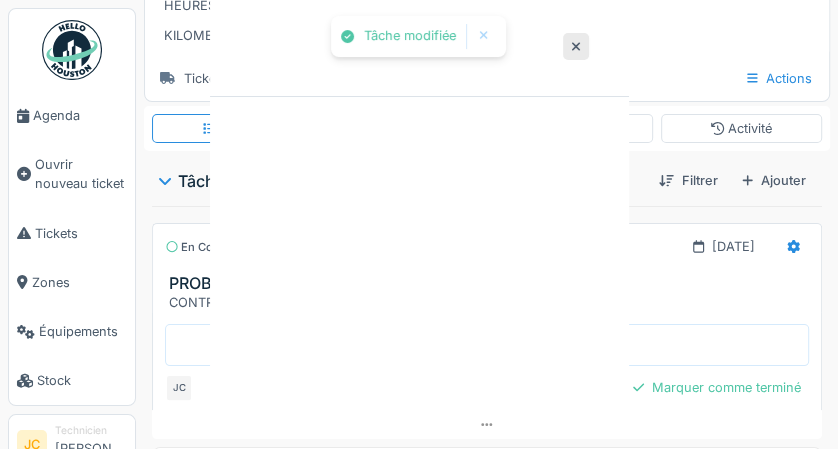 scroll, scrollTop: 0, scrollLeft: 0, axis: both 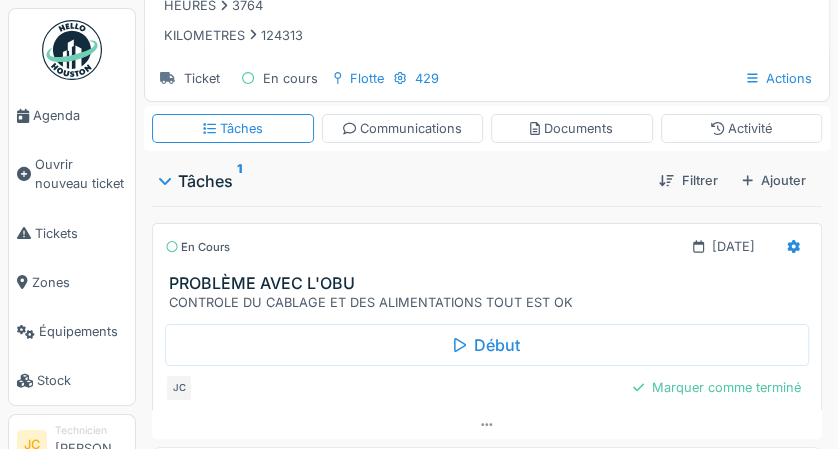click on "Marquer comme terminé" at bounding box center (717, 387) 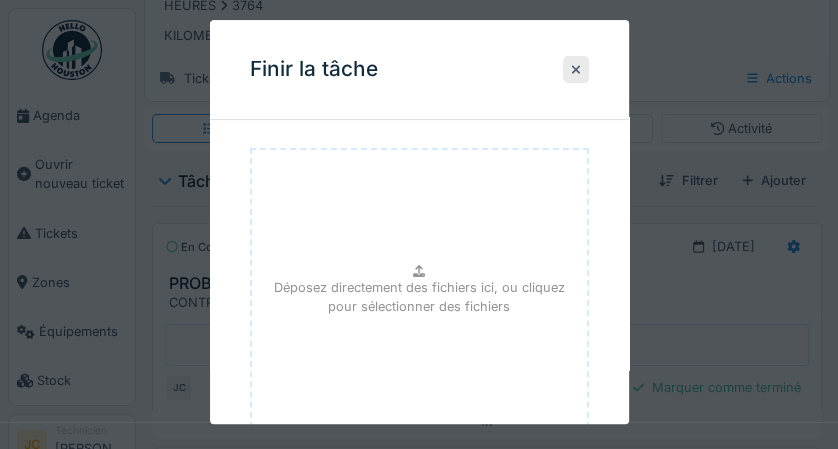scroll, scrollTop: 311, scrollLeft: 0, axis: vertical 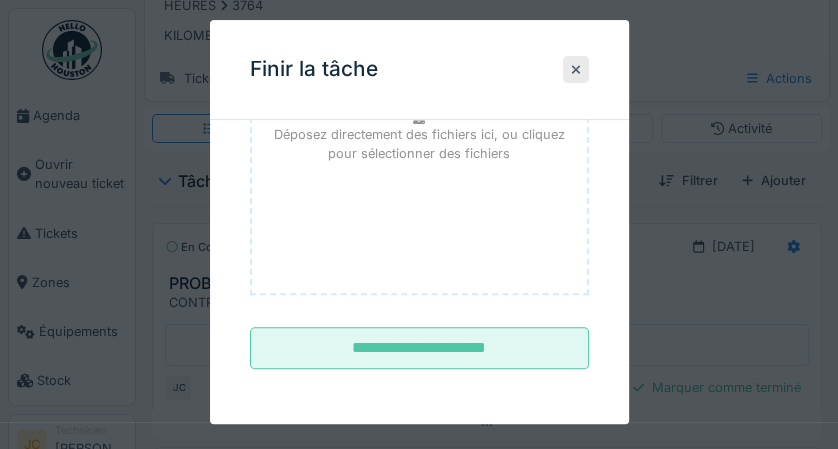 click on "**********" at bounding box center [419, 349] 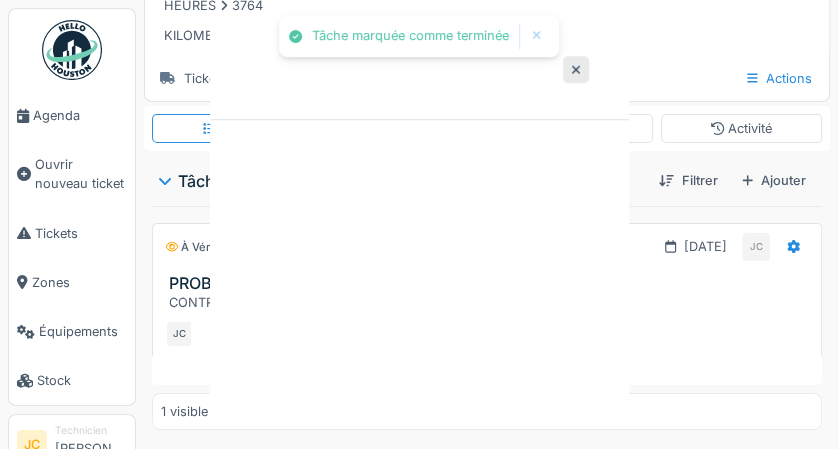 scroll, scrollTop: 0, scrollLeft: 0, axis: both 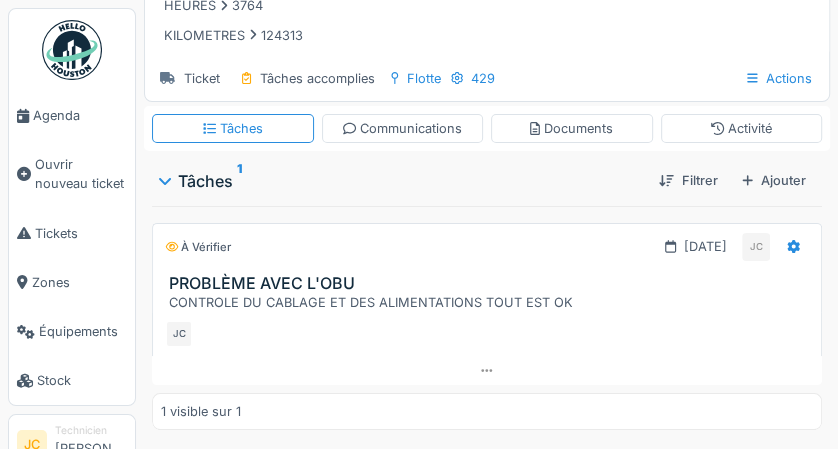 click on "Ouvrir nouveau ticket" at bounding box center (81, 174) 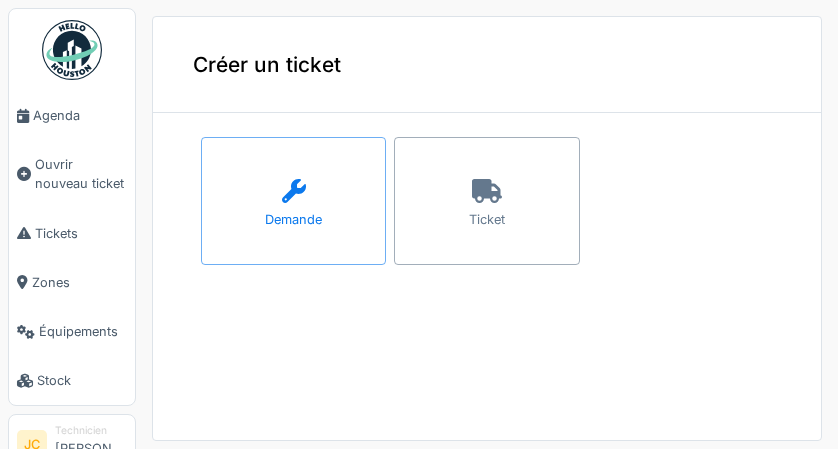 scroll, scrollTop: 0, scrollLeft: 0, axis: both 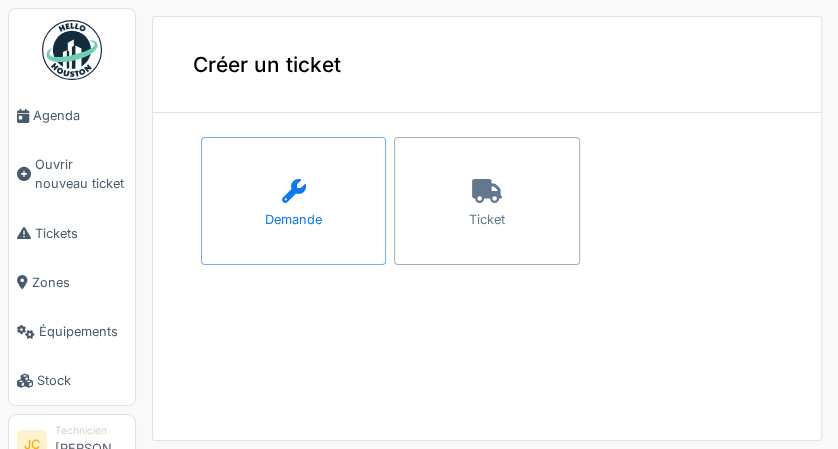 click on "Ticket" at bounding box center (486, 201) 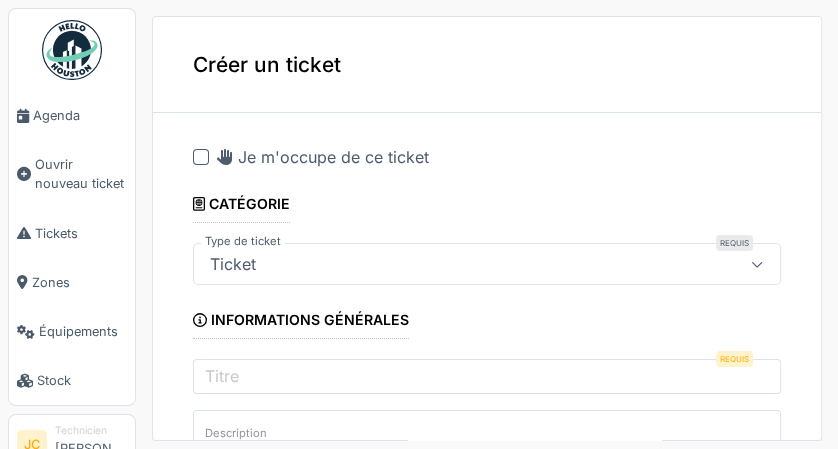 click at bounding box center (201, 157) 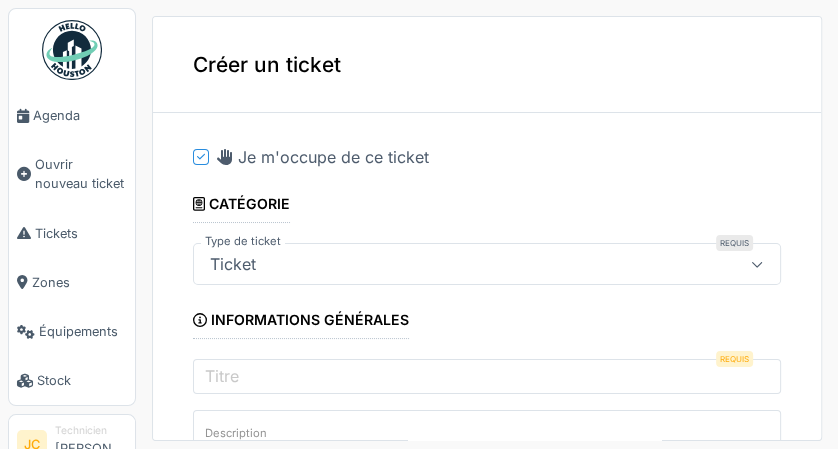 click on "Ticket" at bounding box center (457, 264) 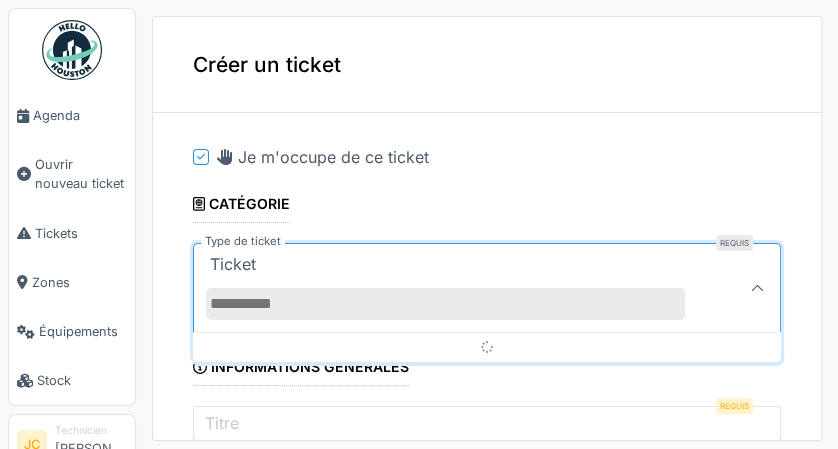 scroll, scrollTop: 2, scrollLeft: 0, axis: vertical 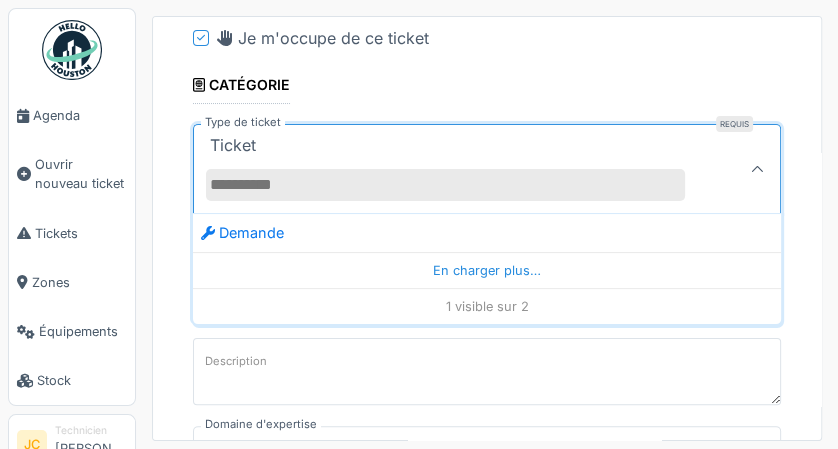 click on "**********" at bounding box center [487, 826] 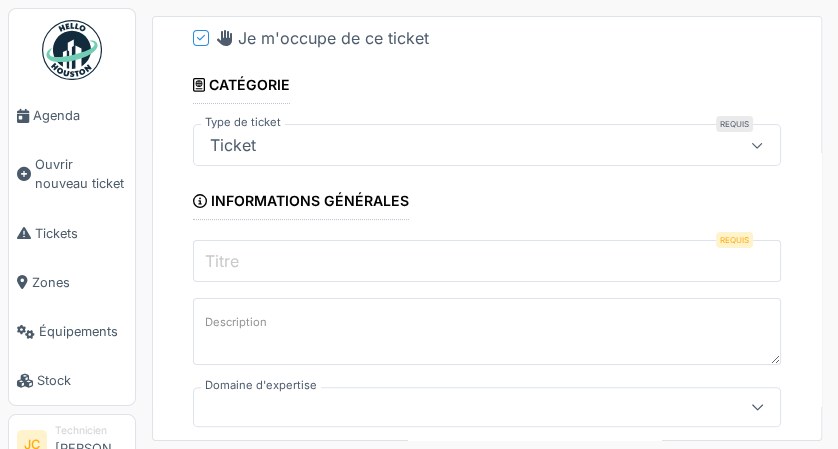 click on "Titre" at bounding box center (487, 261) 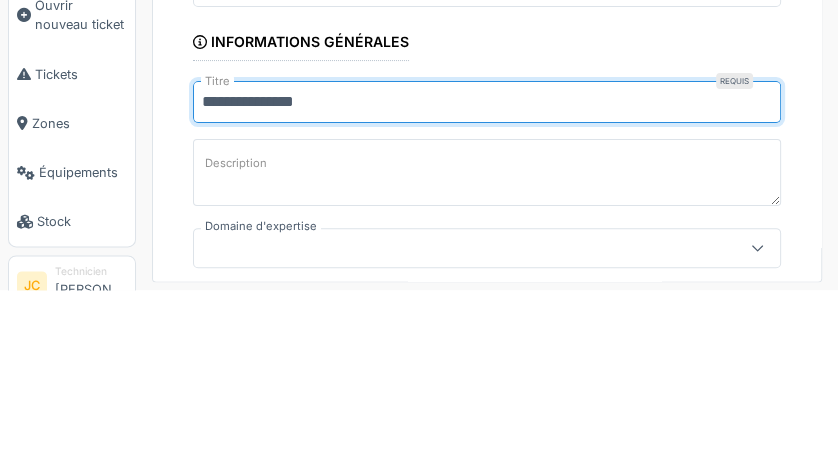 scroll, scrollTop: 2, scrollLeft: 0, axis: vertical 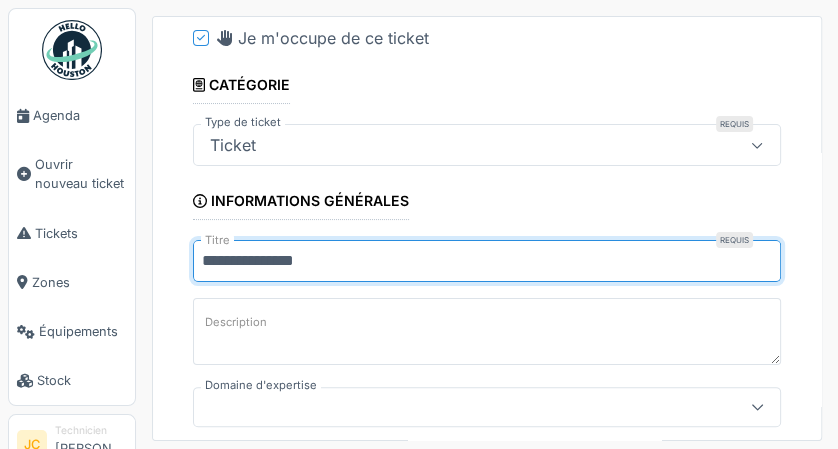 click on "**********" at bounding box center (487, 261) 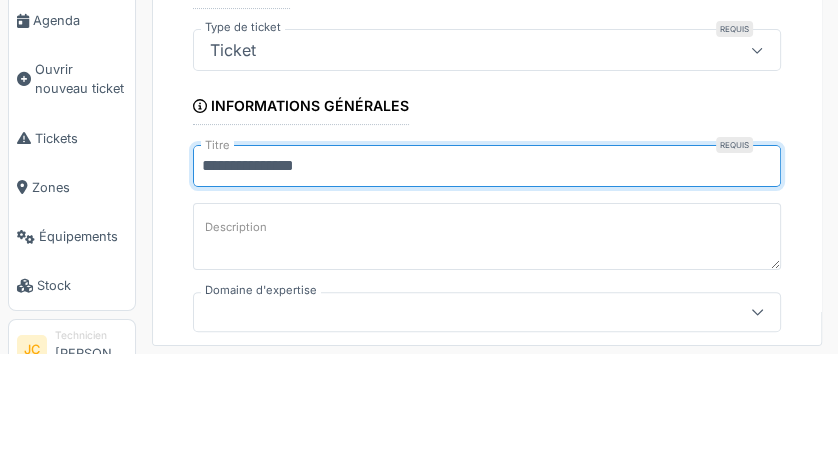 scroll, scrollTop: 2, scrollLeft: 0, axis: vertical 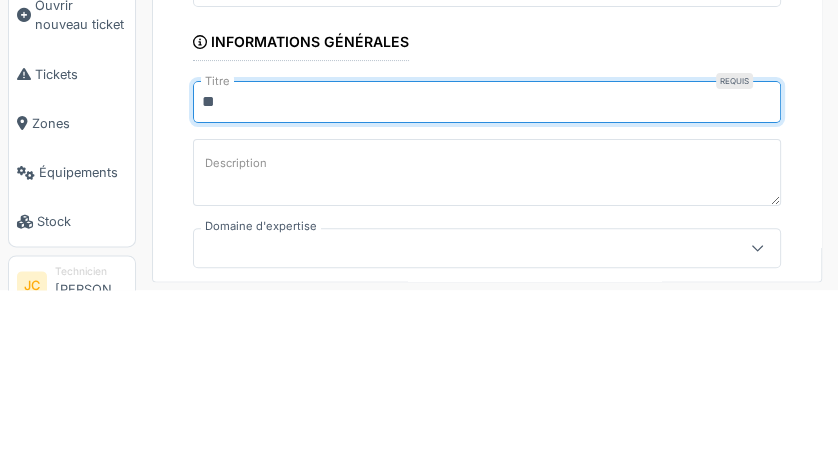 type on "*" 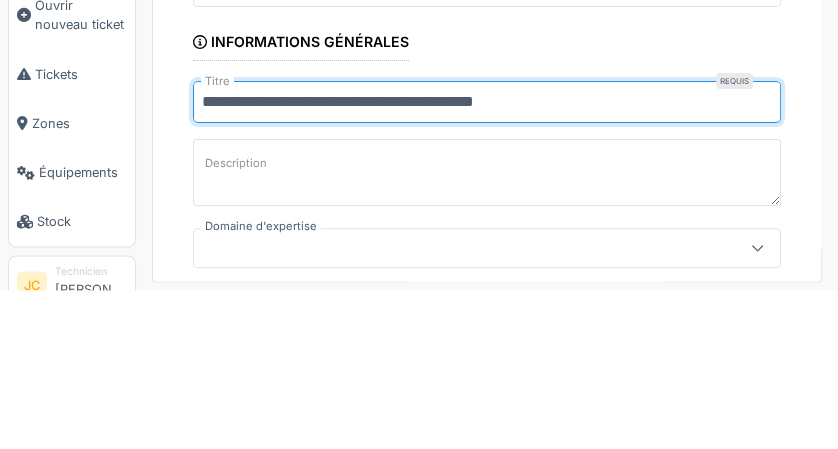 type on "**********" 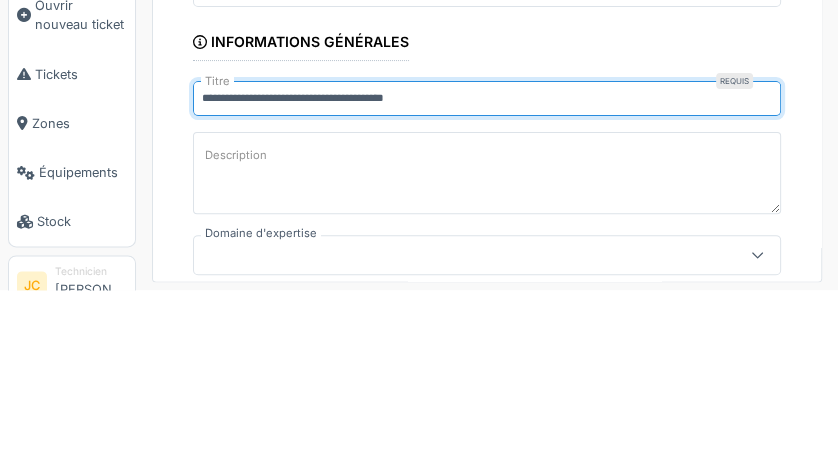 click on "Description" at bounding box center (487, 332) 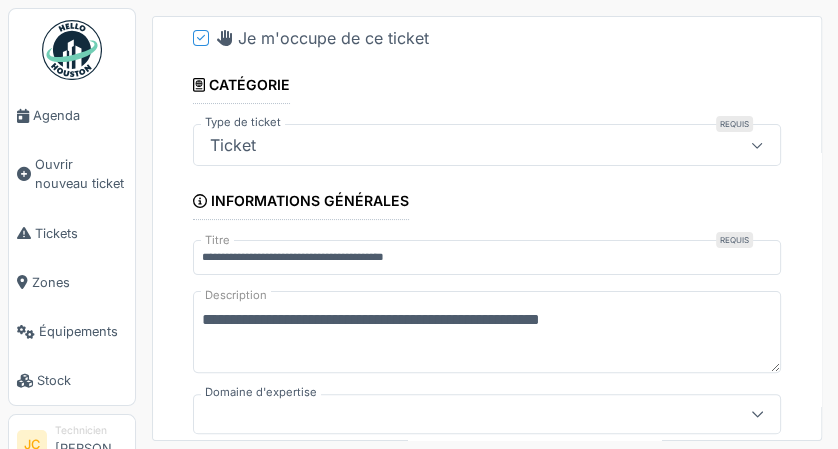 scroll, scrollTop: 0, scrollLeft: 0, axis: both 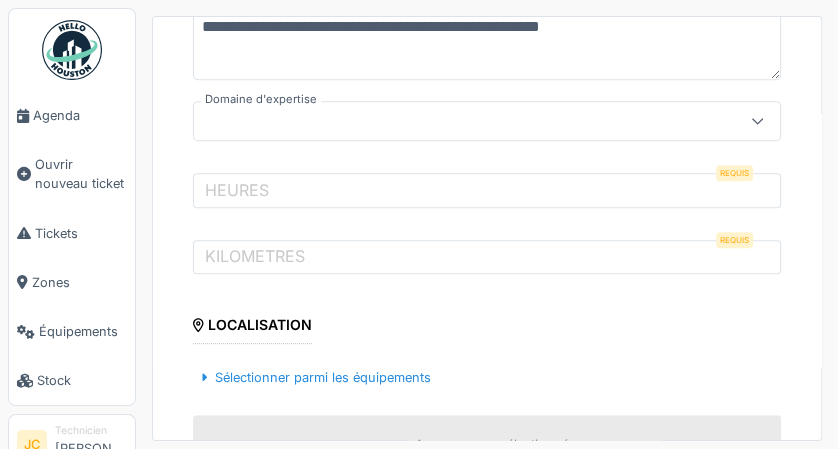 type on "**********" 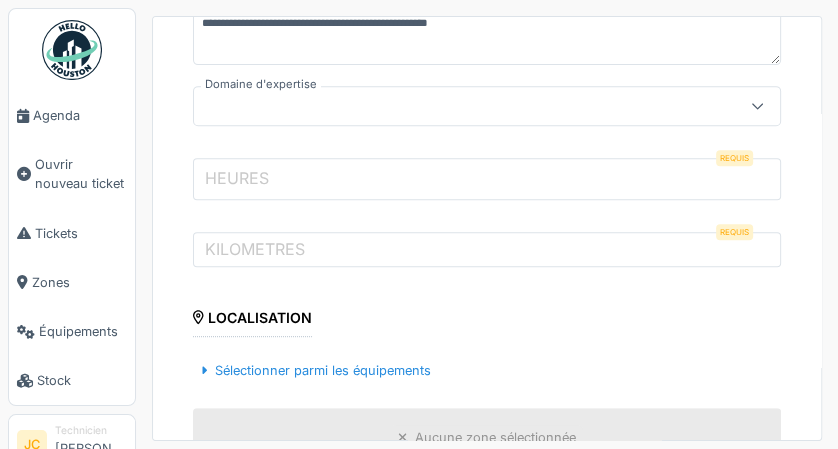 click on "HEURES" at bounding box center [487, 179] 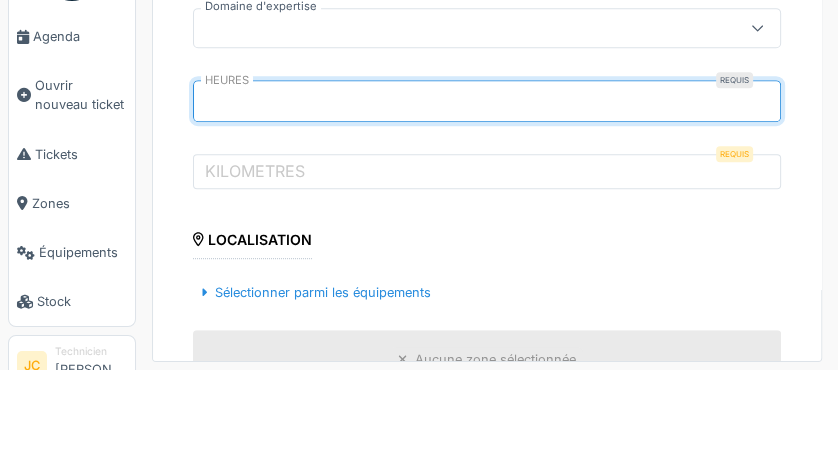 type on "*" 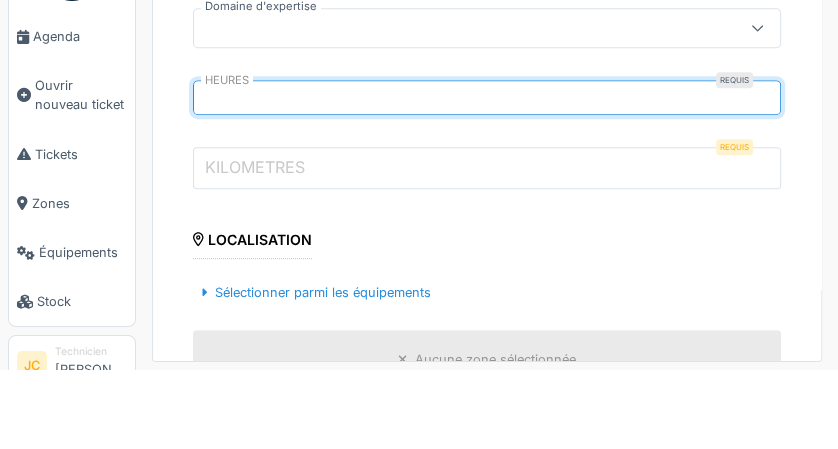 click on "KILOMETRES" at bounding box center [487, 247] 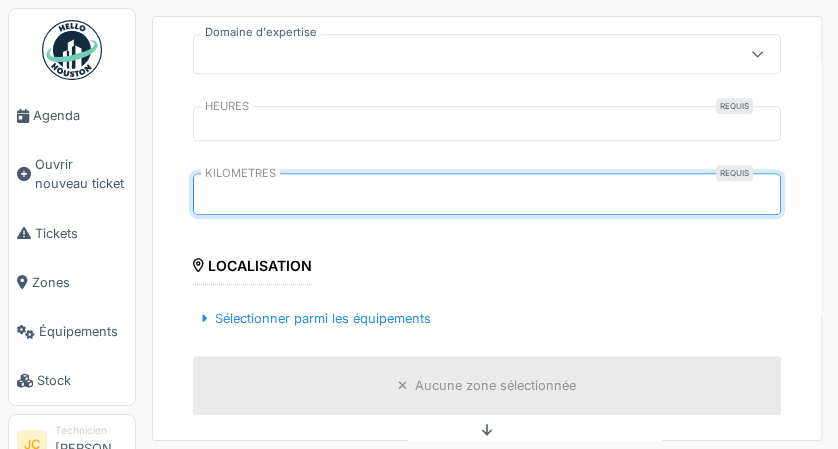 scroll, scrollTop: 492, scrollLeft: 0, axis: vertical 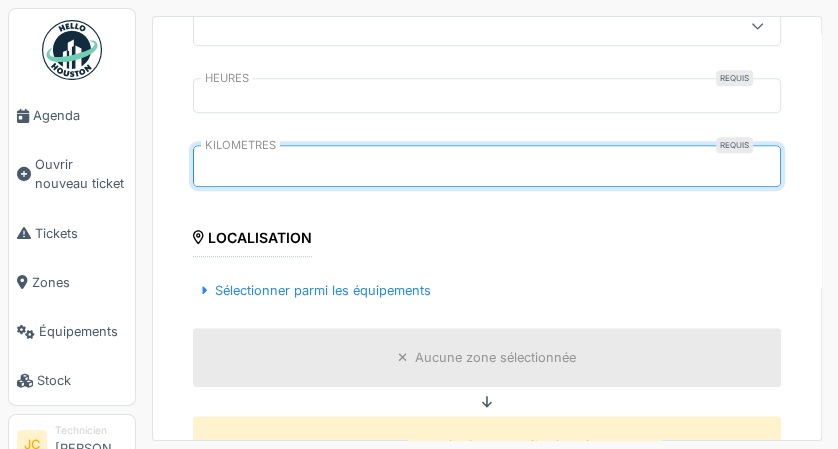 type on "*****" 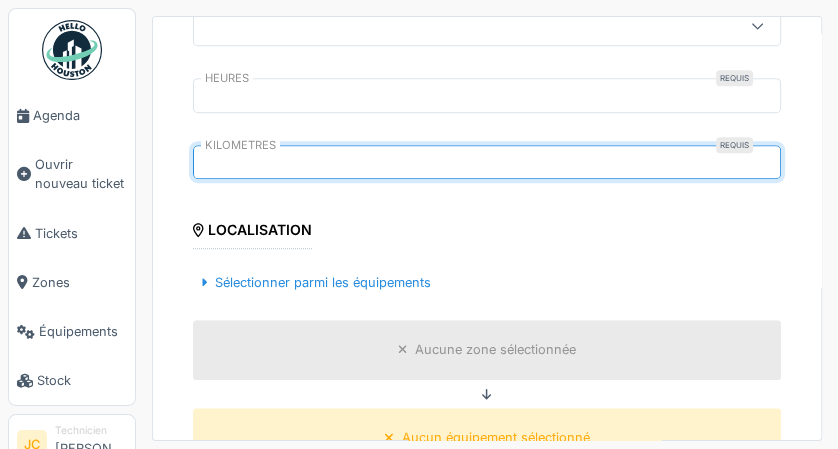 click on "Sélectionner parmi les équipements" at bounding box center (316, 282) 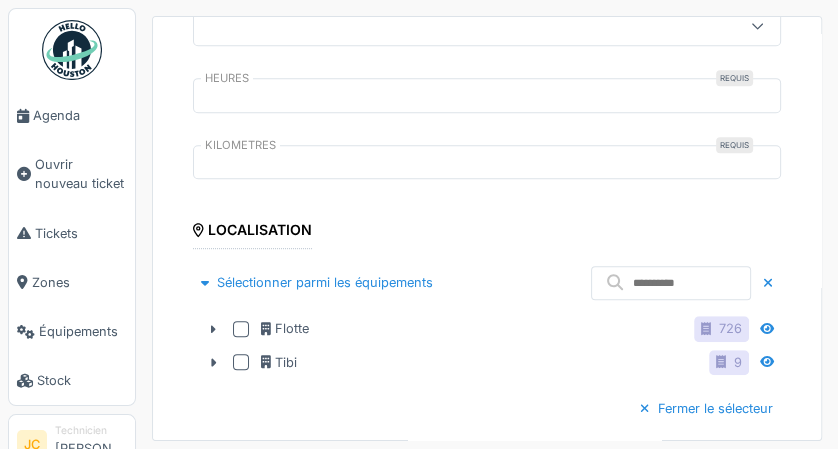 click on "Flotte" at bounding box center (285, 328) 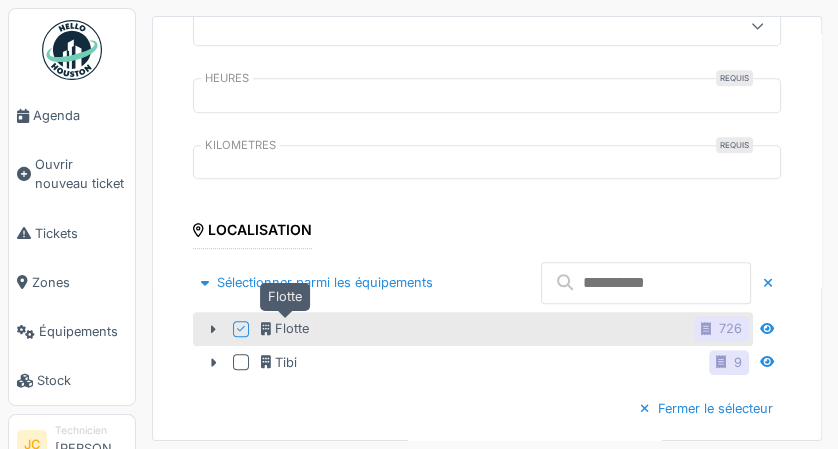 click at bounding box center (646, 283) 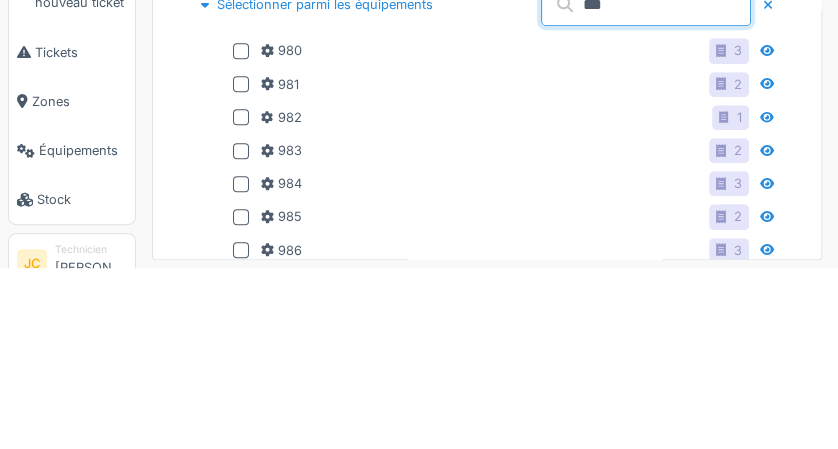 scroll, scrollTop: 619, scrollLeft: 0, axis: vertical 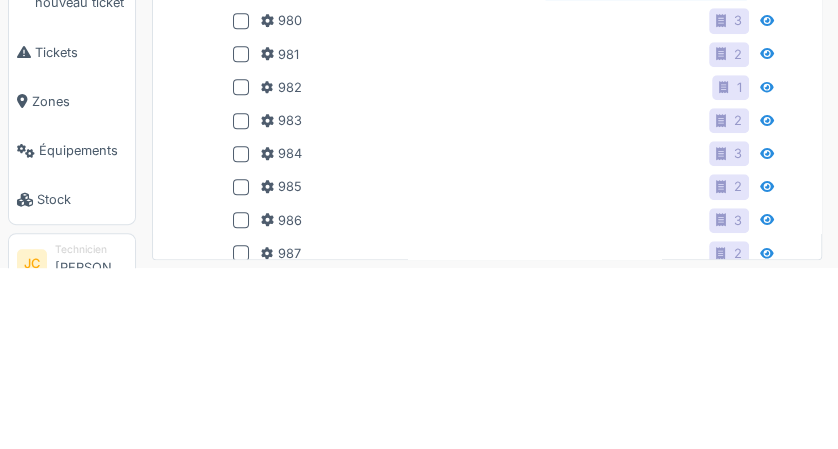 type on "***" 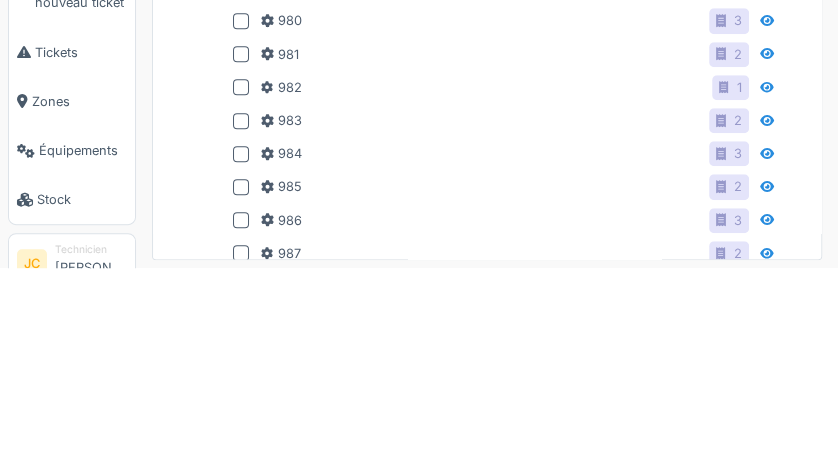 click at bounding box center (241, 335) 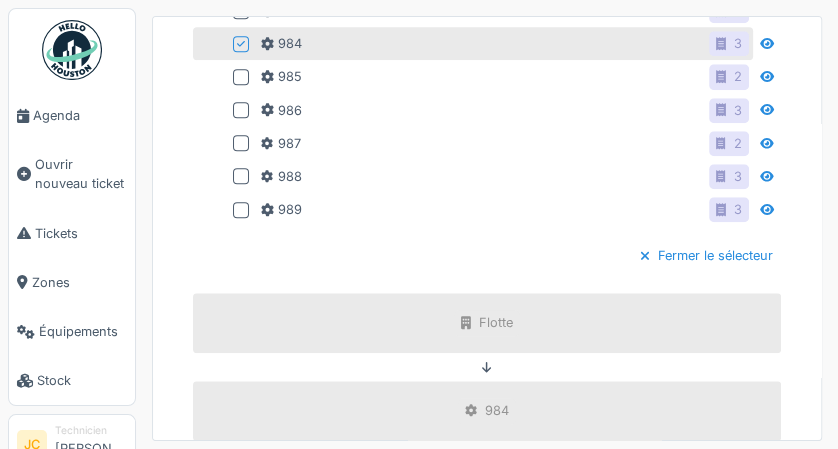 scroll, scrollTop: 1087, scrollLeft: 0, axis: vertical 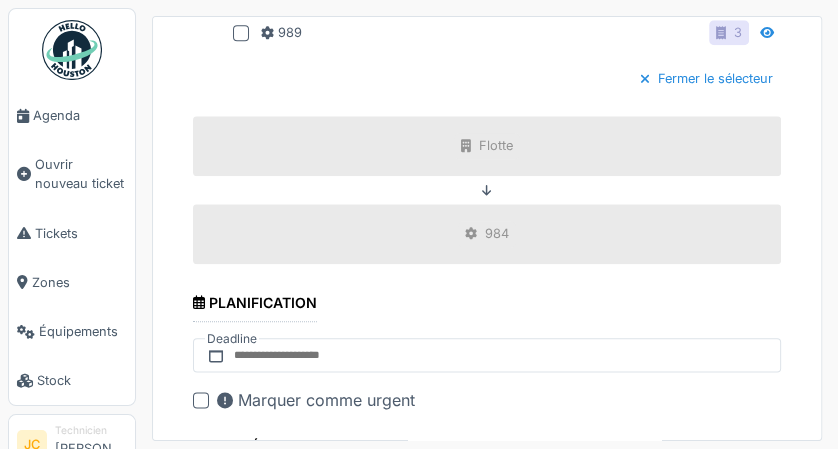 click on "Fermer le sélecteur" at bounding box center [706, 78] 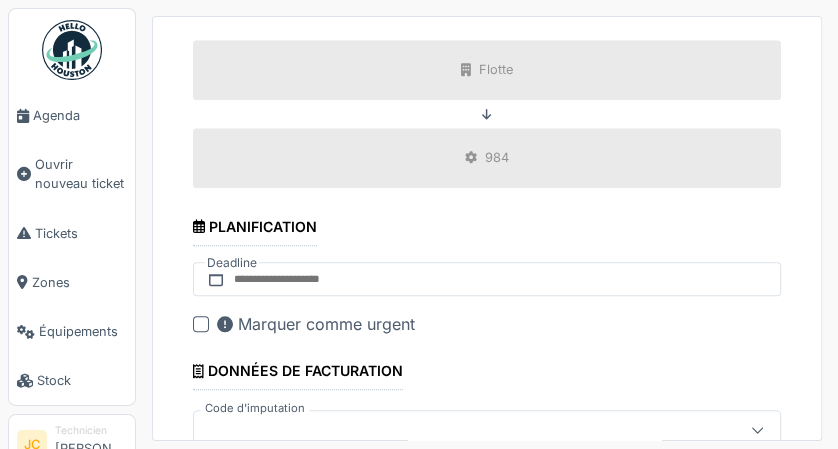 scroll, scrollTop: 794, scrollLeft: 0, axis: vertical 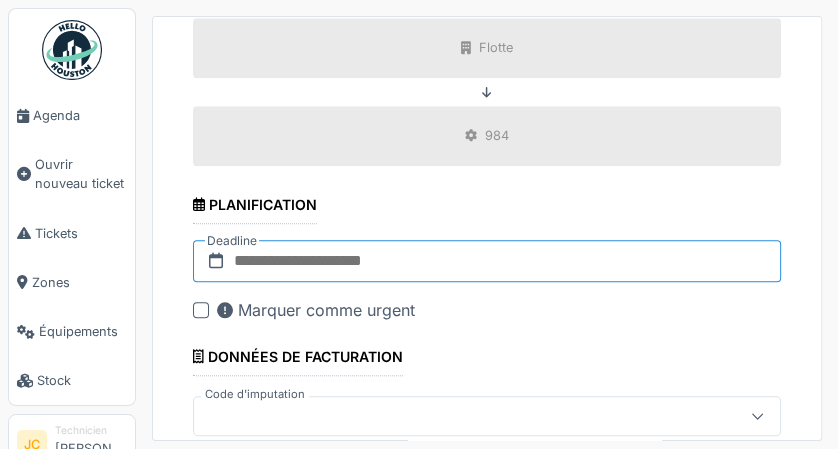 click at bounding box center [487, 261] 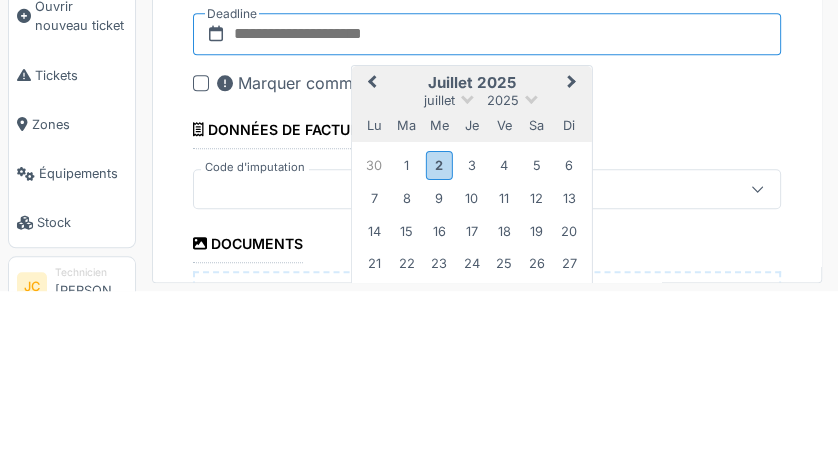 scroll, scrollTop: 884, scrollLeft: 0, axis: vertical 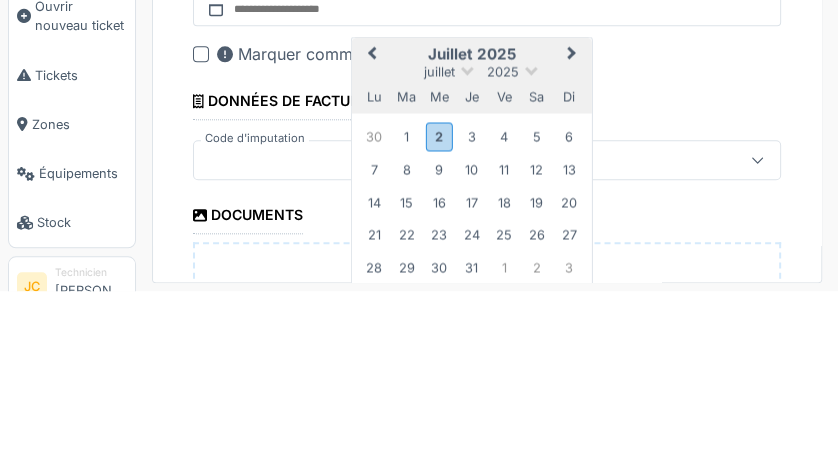 click on "2" at bounding box center [439, 294] 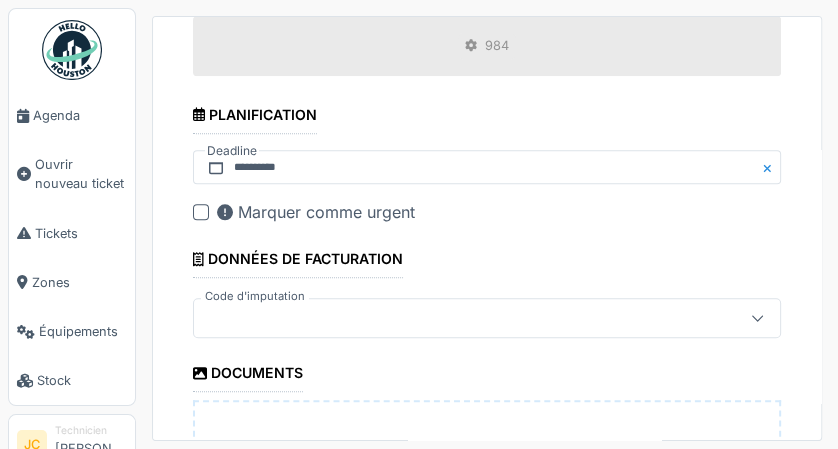 click at bounding box center (757, 318) 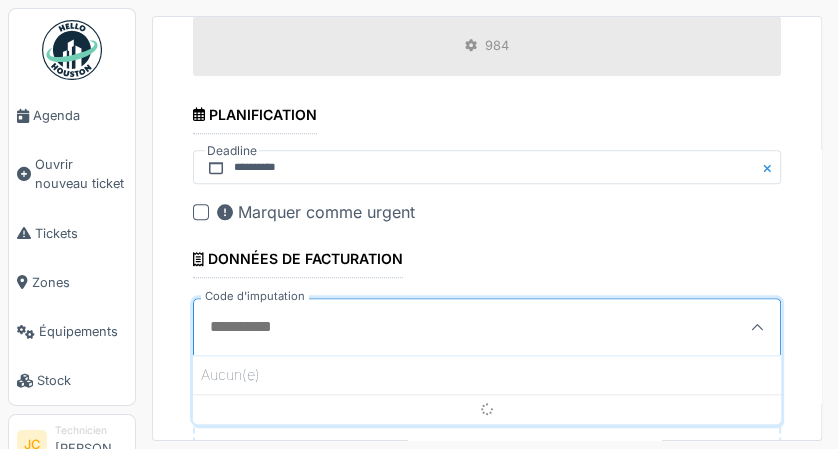 scroll, scrollTop: 2, scrollLeft: 0, axis: vertical 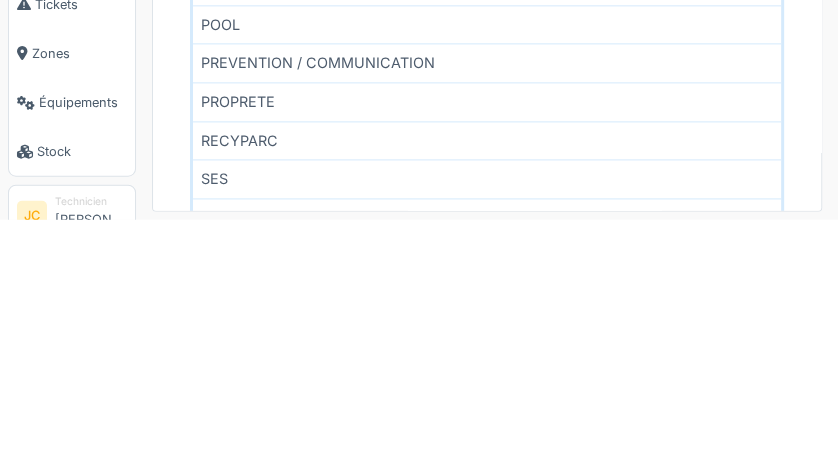 click on "PROPRETE" at bounding box center (487, 331) 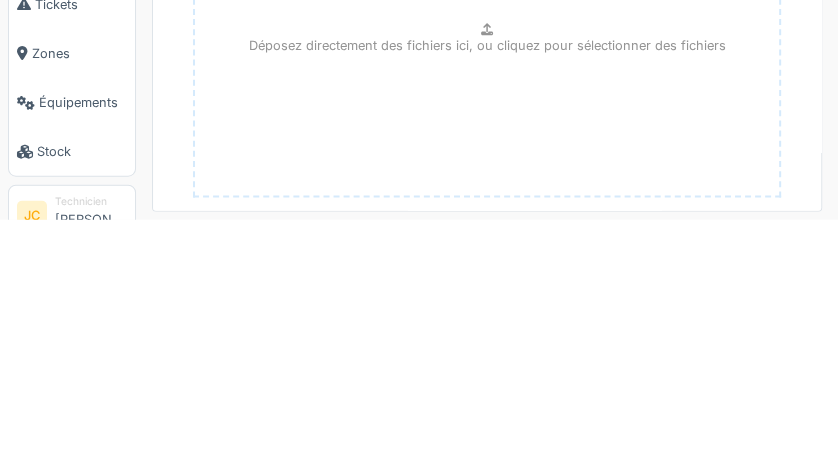 scroll, scrollTop: 2, scrollLeft: 0, axis: vertical 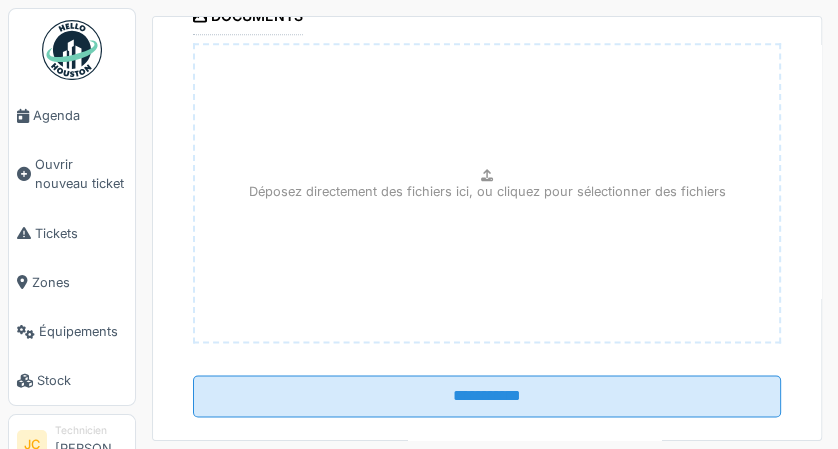 click on "**********" at bounding box center (487, 396) 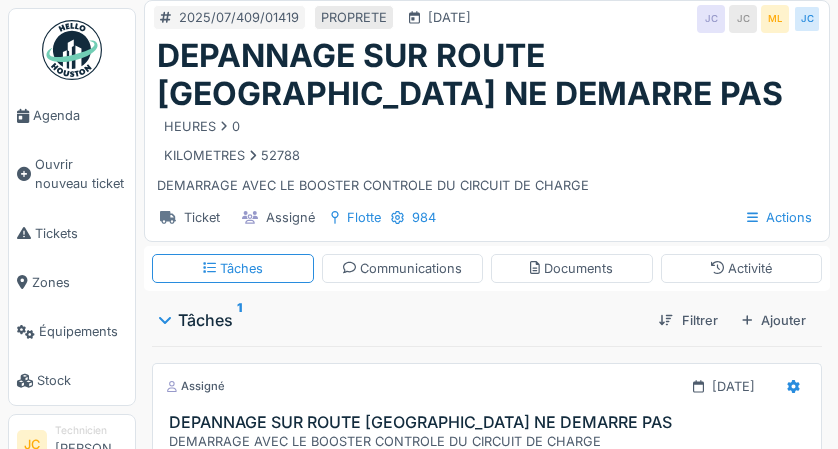 scroll, scrollTop: 0, scrollLeft: 0, axis: both 